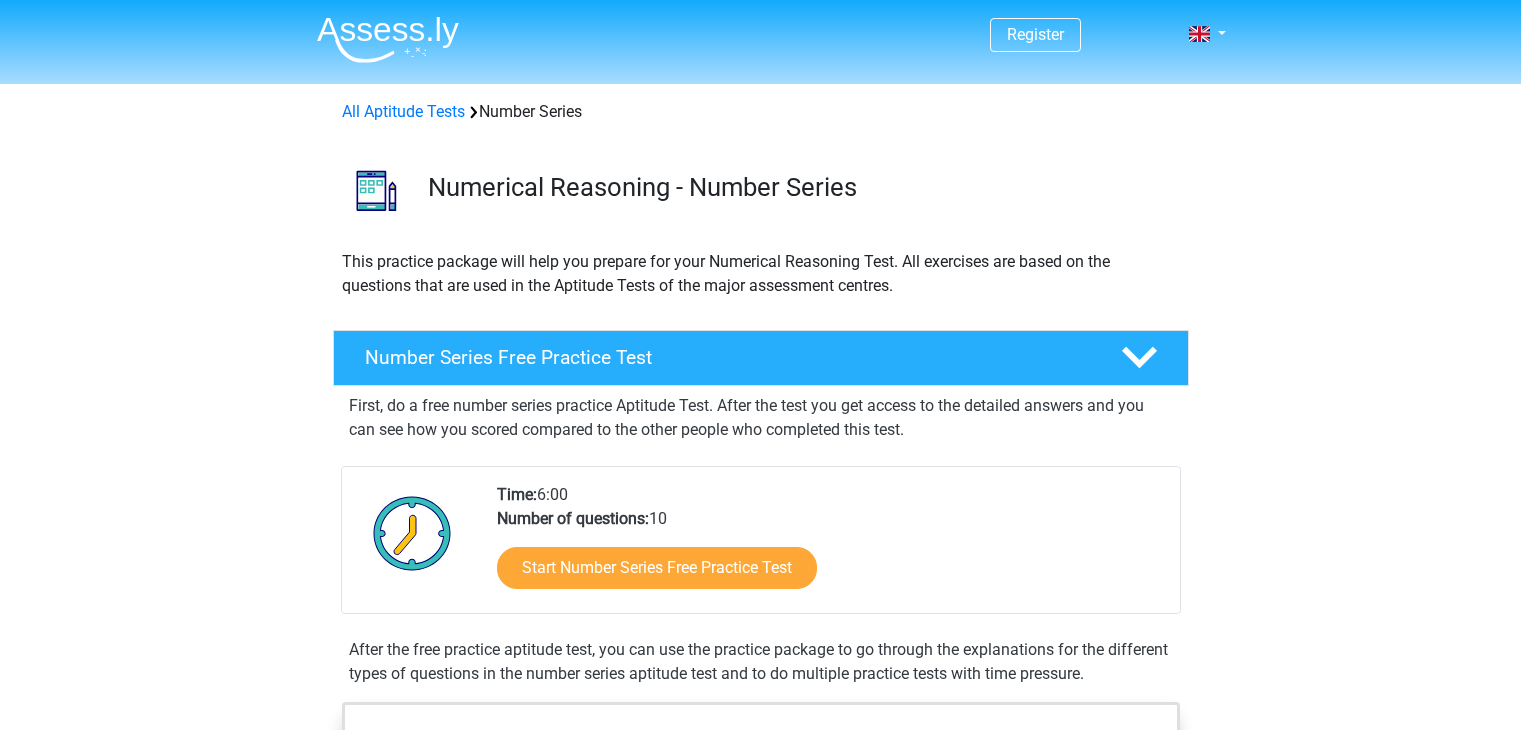 scroll, scrollTop: 300, scrollLeft: 0, axis: vertical 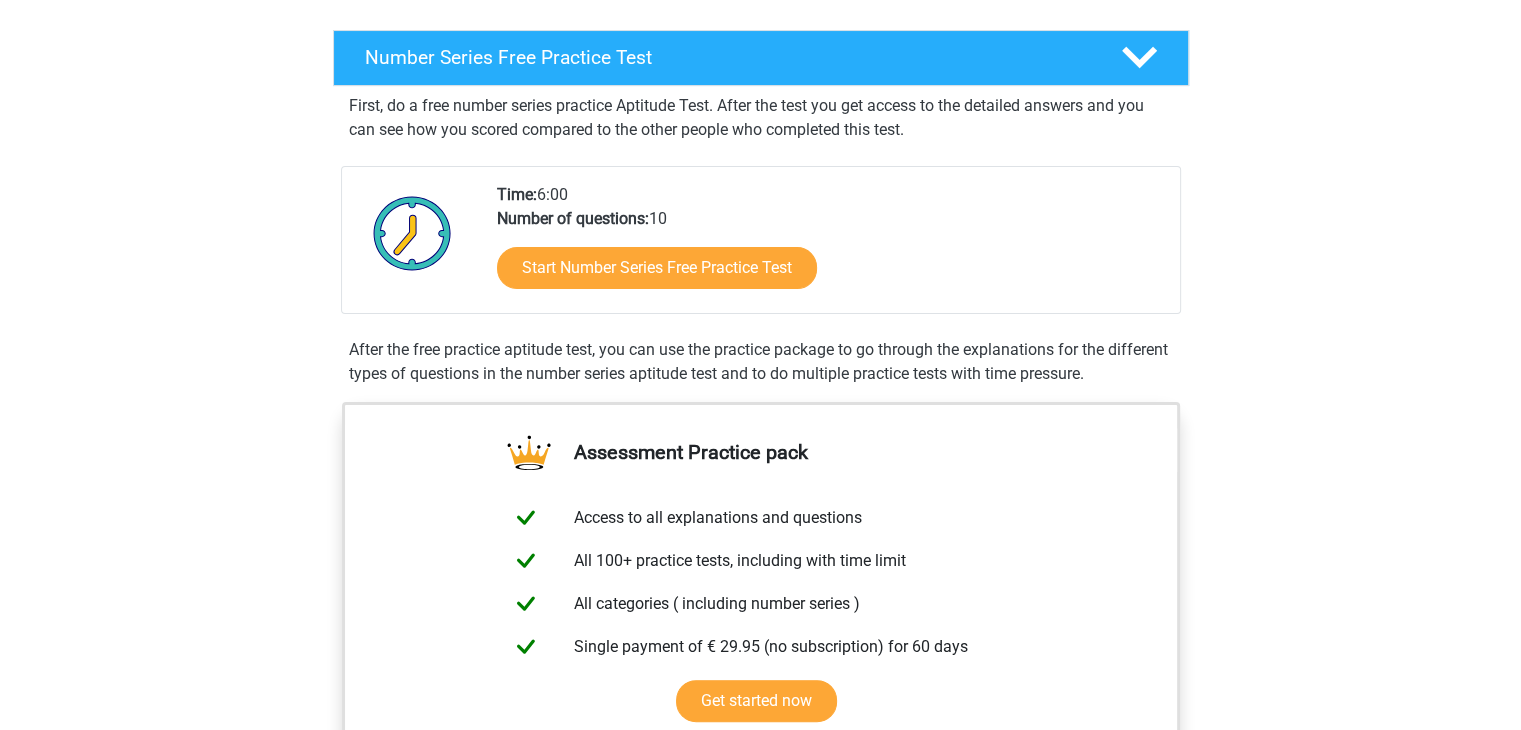 click on "Start Number Series
Free Practice Test" at bounding box center (657, 268) 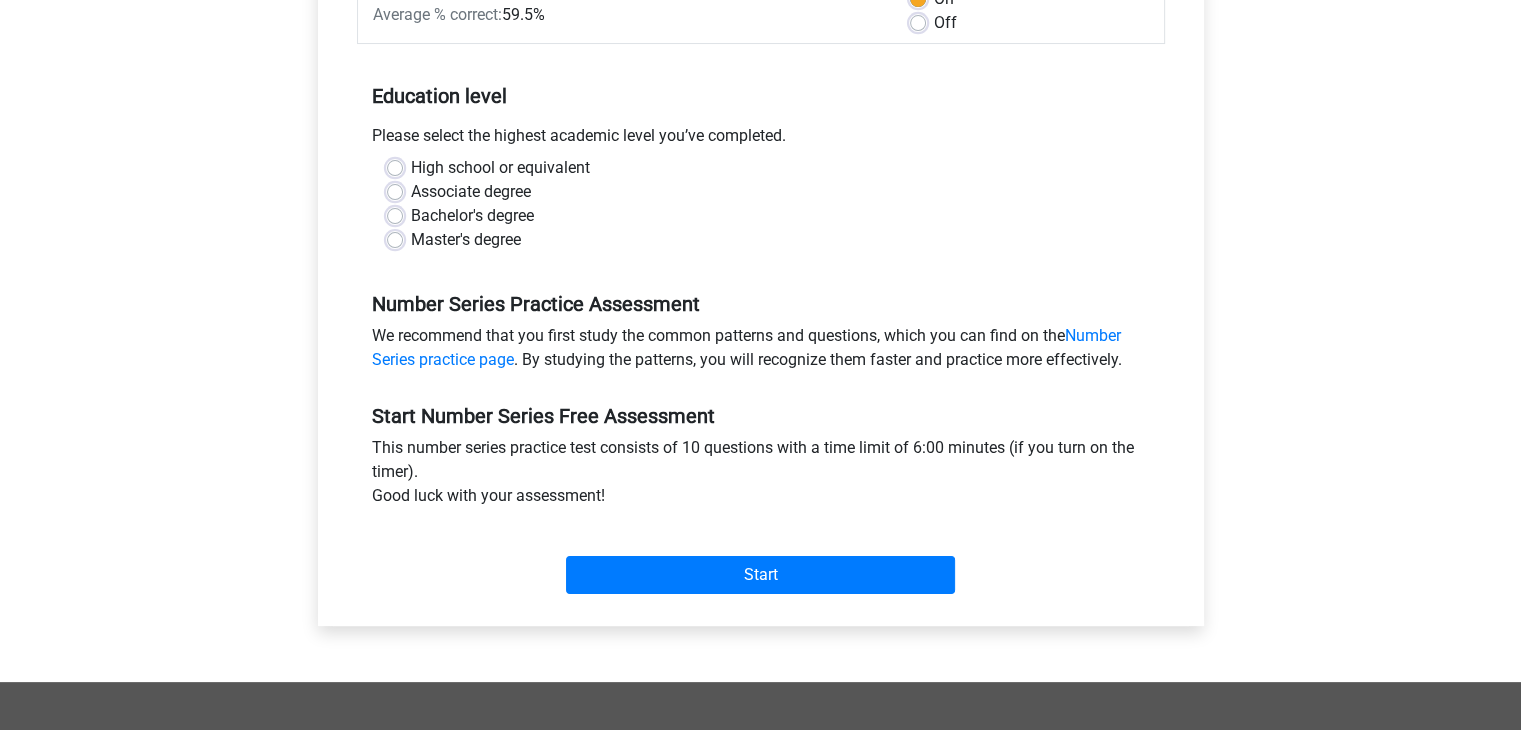 scroll, scrollTop: 100, scrollLeft: 0, axis: vertical 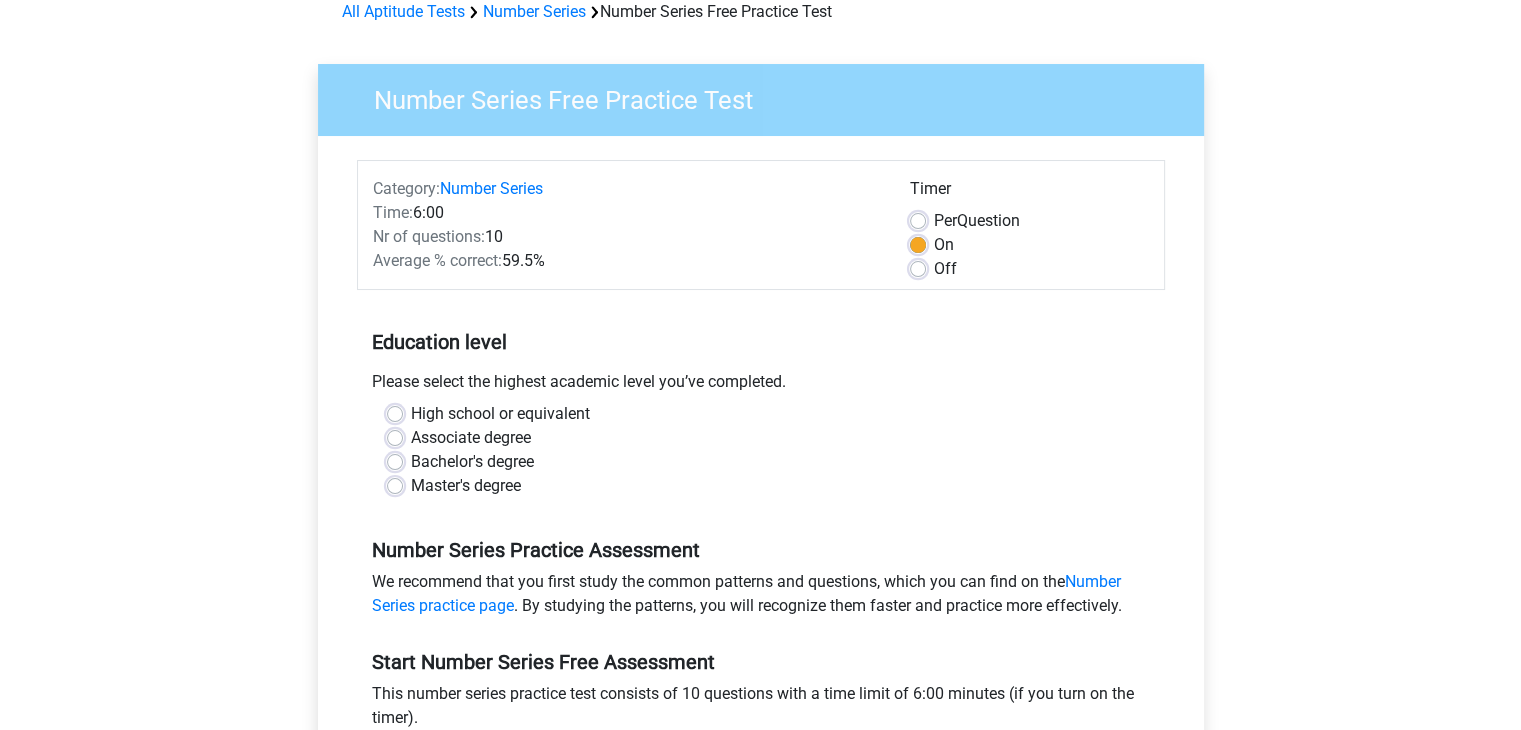 click on "High school or equivalent" at bounding box center [500, 414] 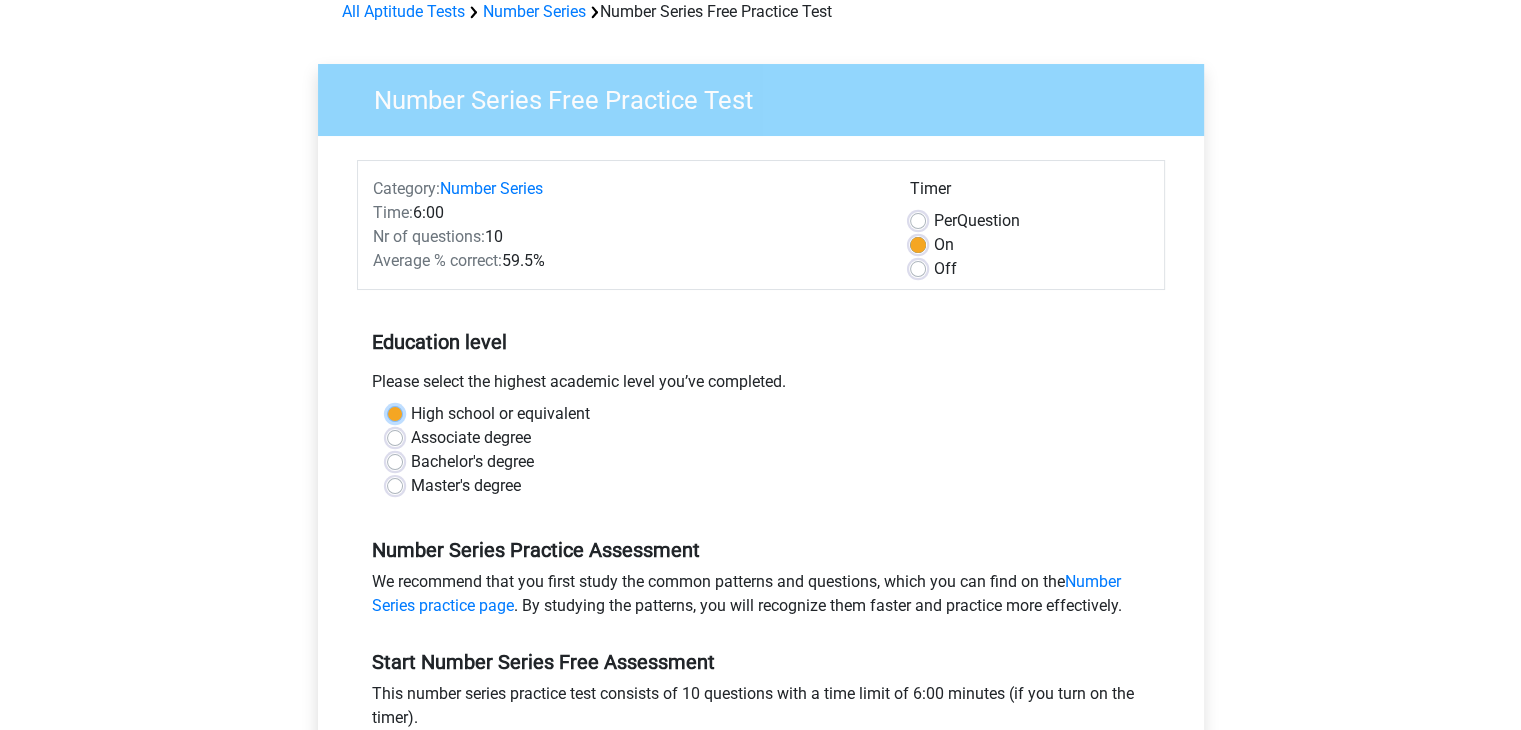 click on "High school or equivalent" at bounding box center [395, 412] 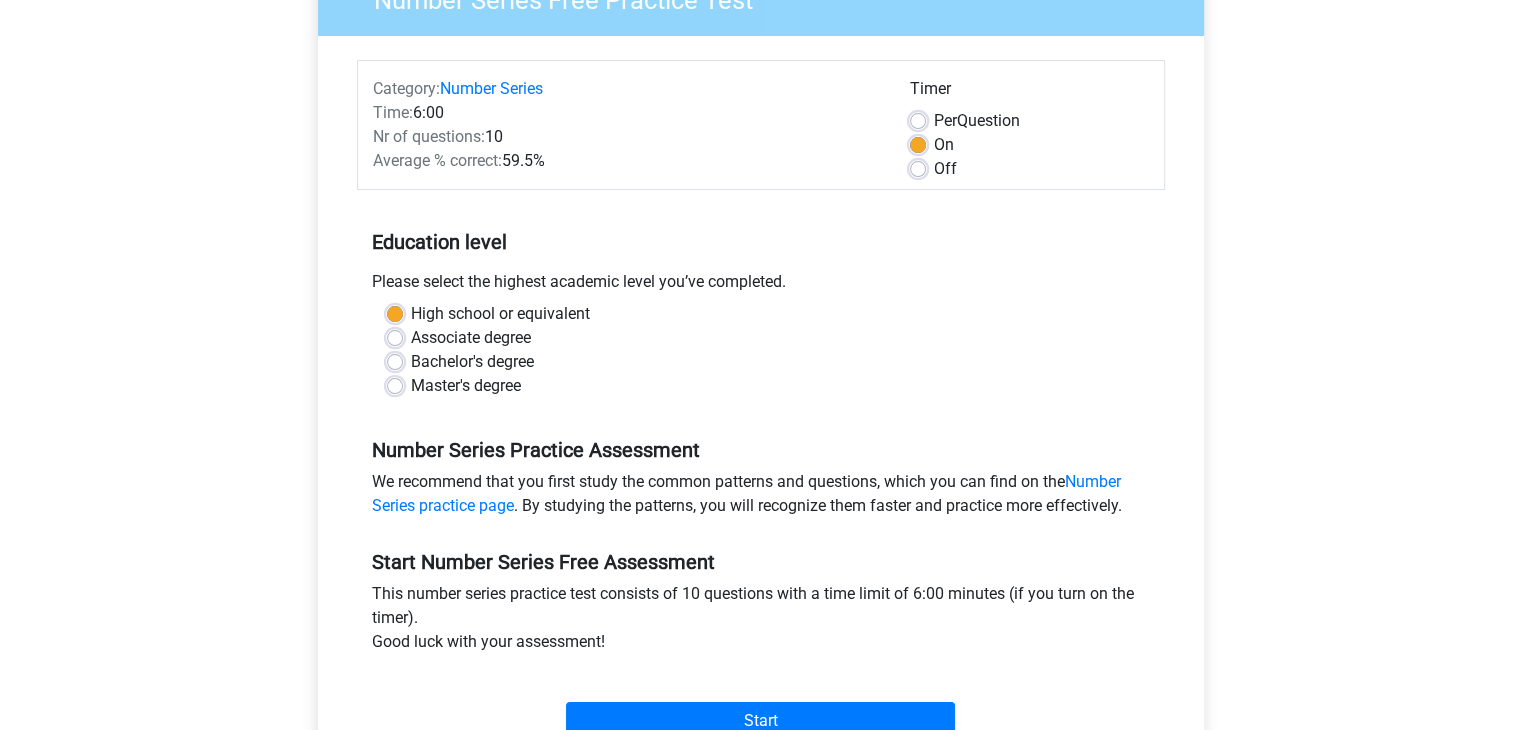click on "Master's degree" at bounding box center [466, 386] 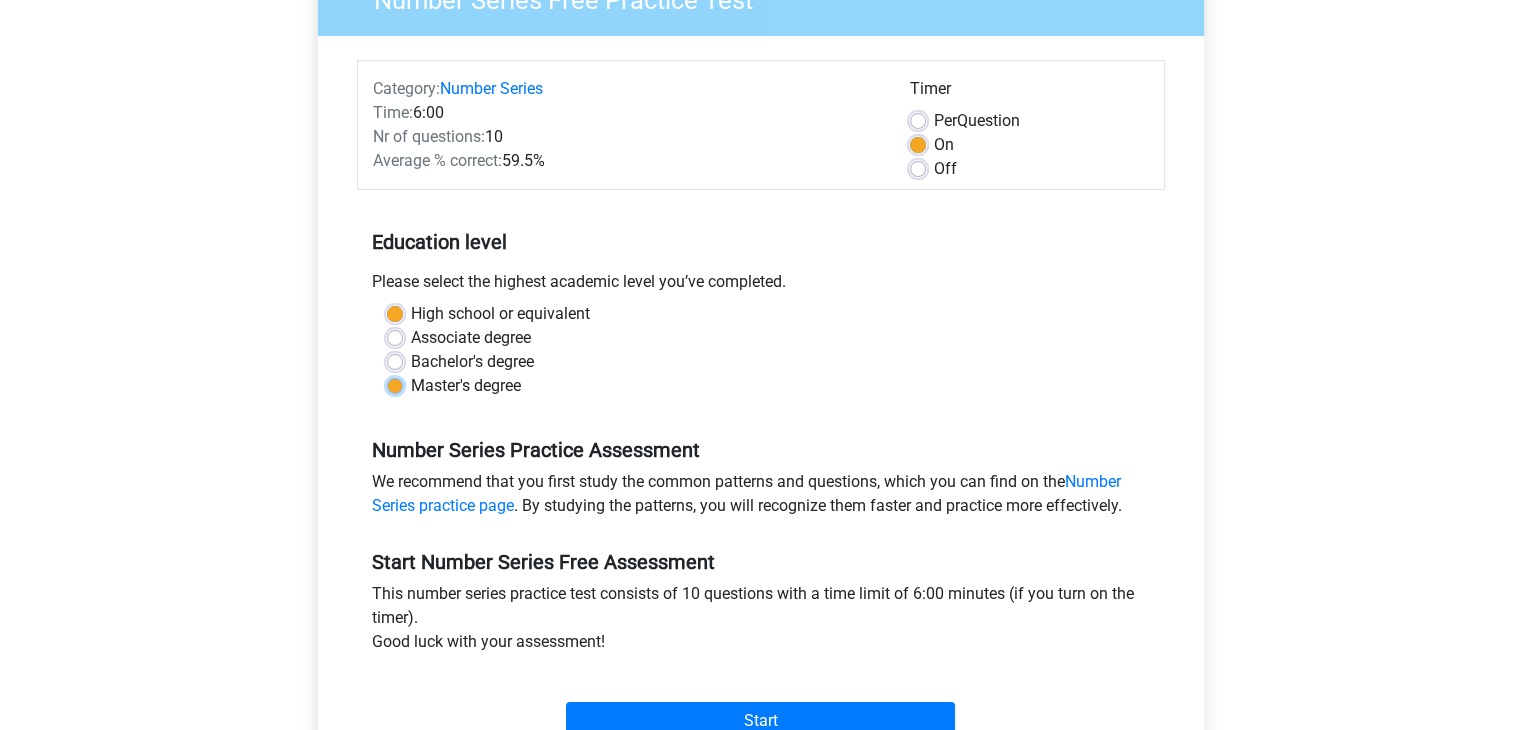 radio on "true" 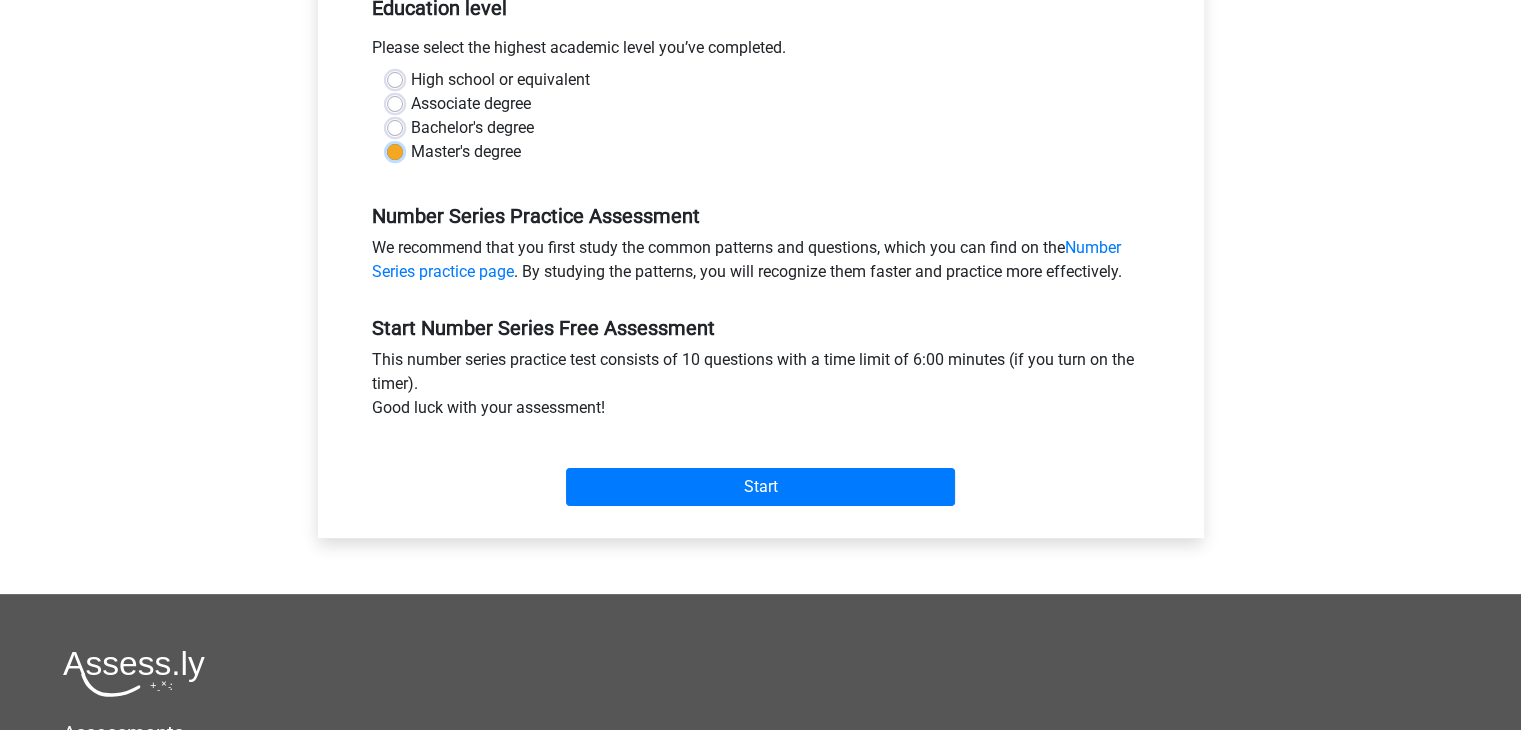 scroll, scrollTop: 500, scrollLeft: 0, axis: vertical 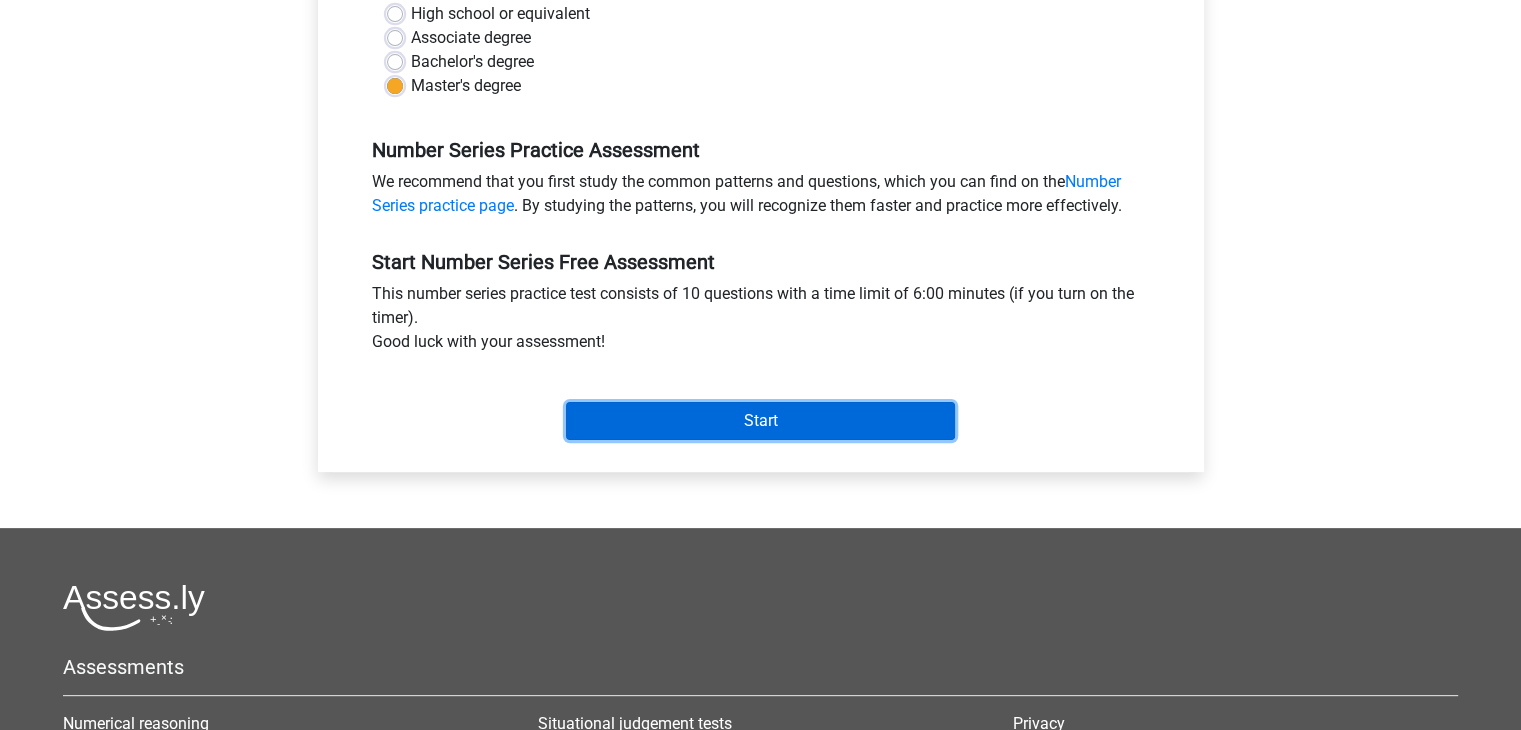 click on "Start" at bounding box center (760, 421) 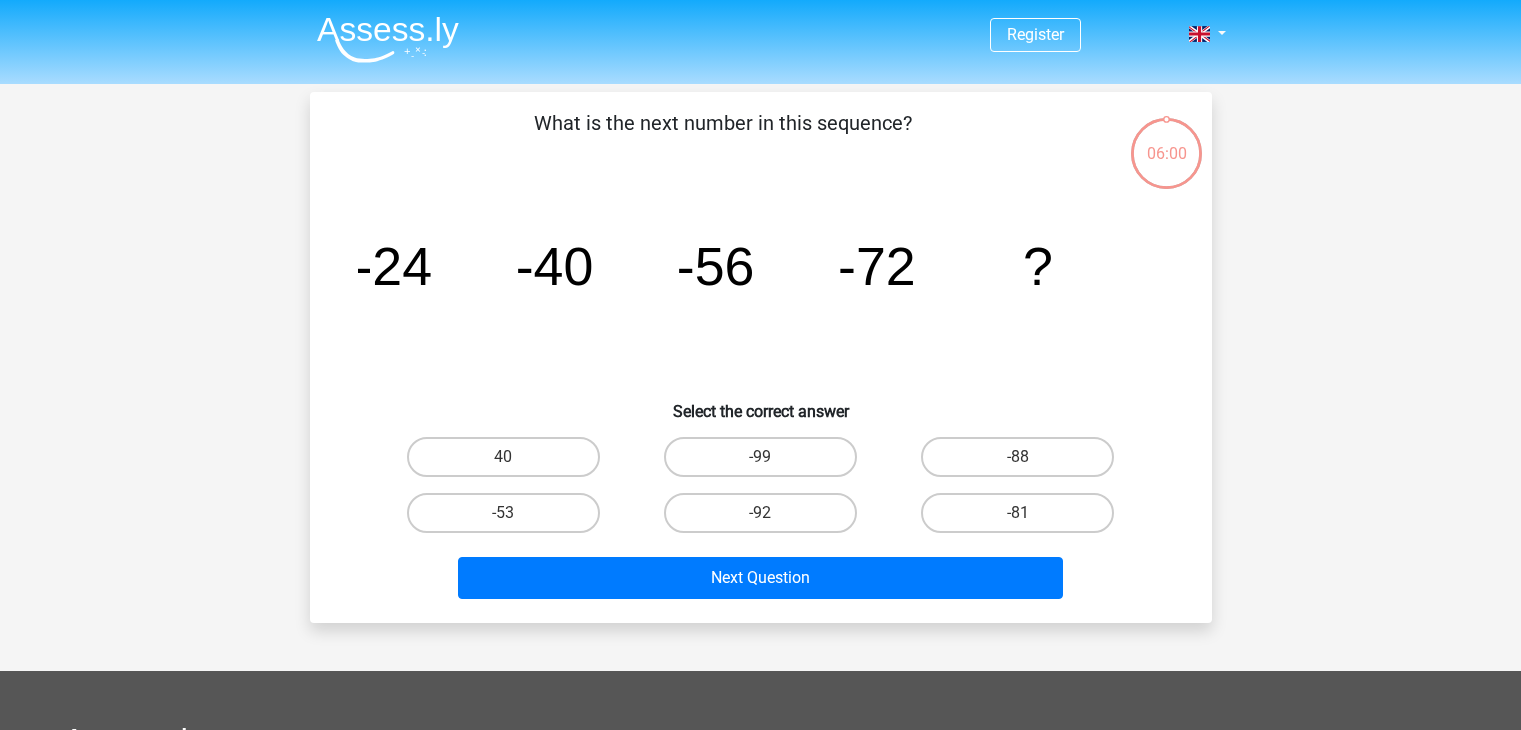 scroll, scrollTop: 0, scrollLeft: 0, axis: both 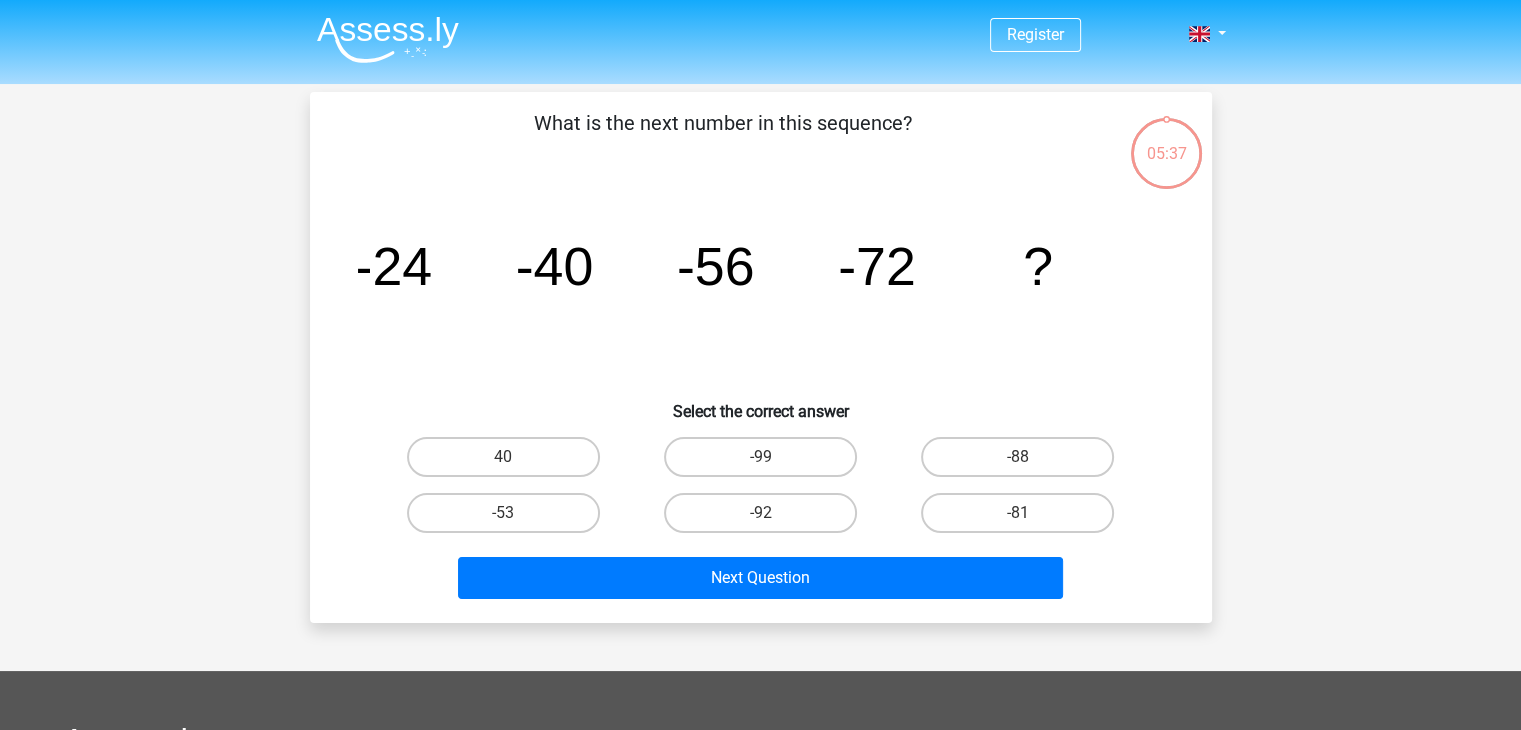 click on "image/svg+xml
-24
-40
-56
-72
?" 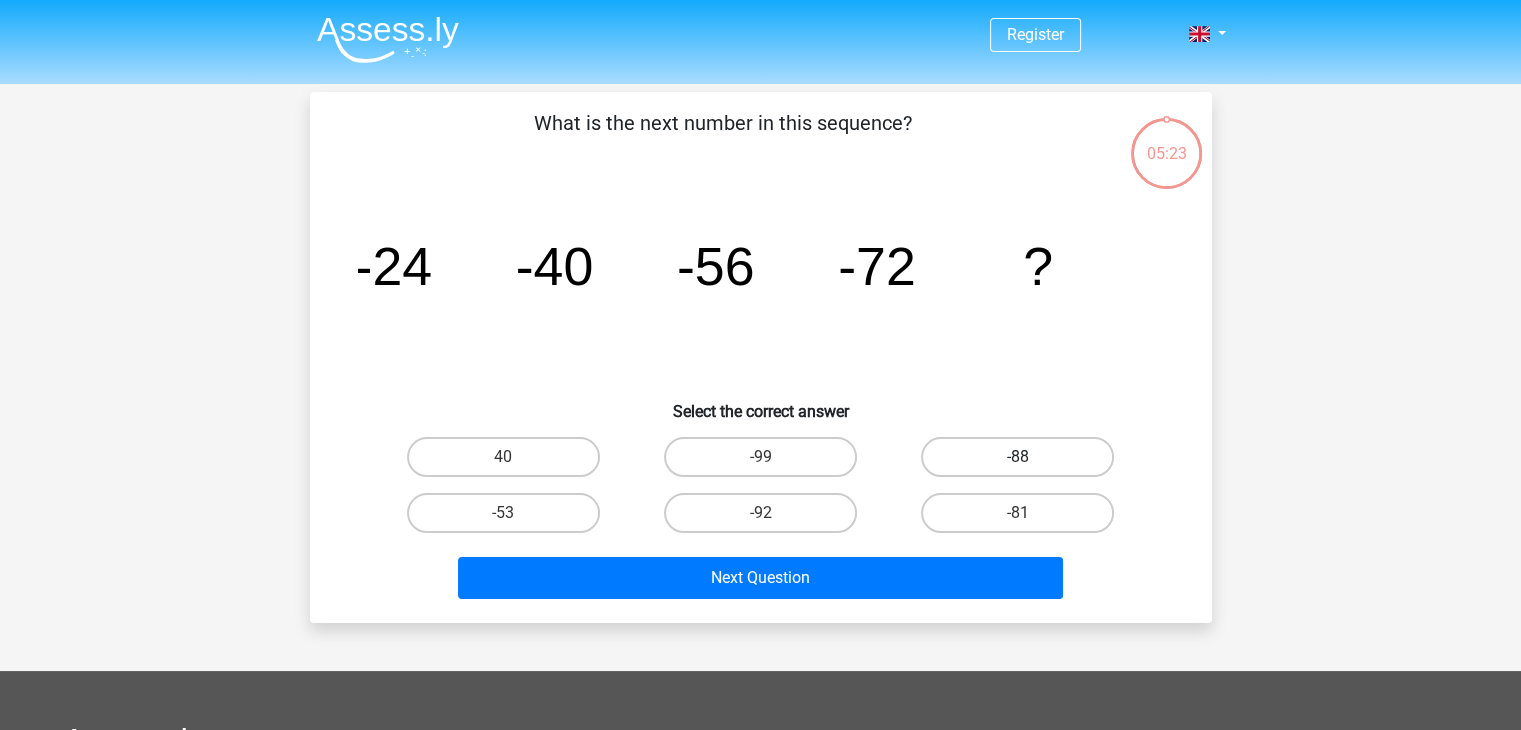 click on "-88" at bounding box center [1017, 457] 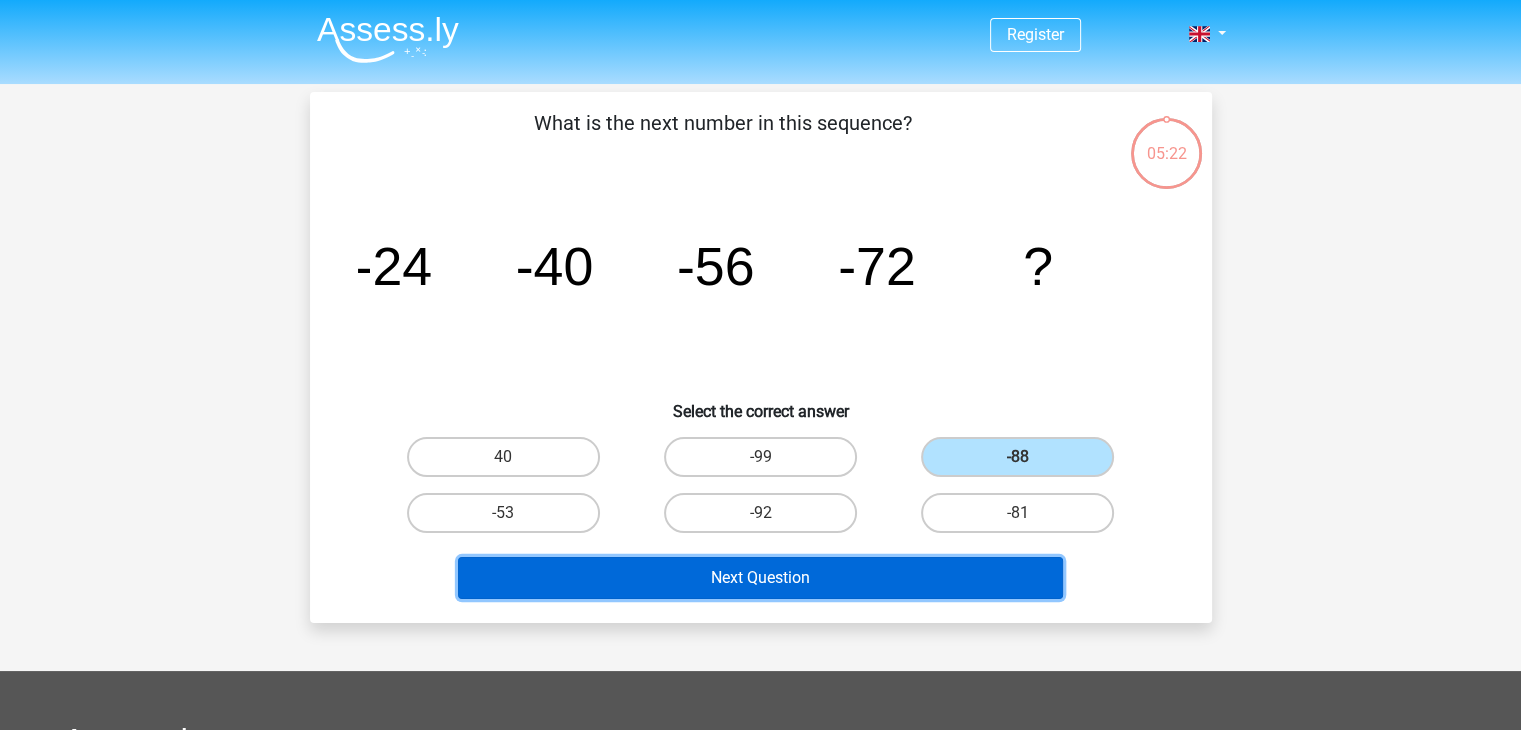 click on "Next Question" at bounding box center (760, 578) 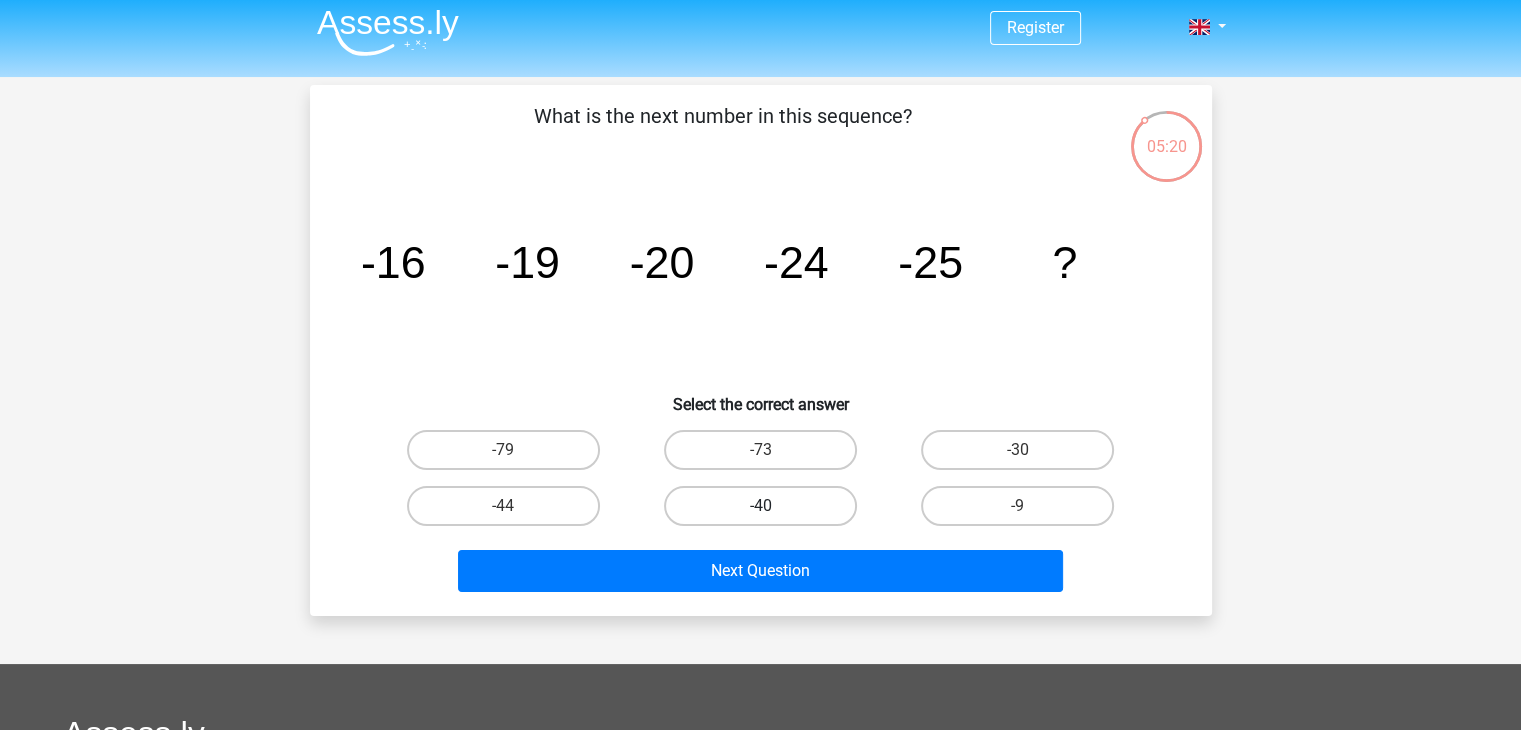 scroll, scrollTop: 0, scrollLeft: 0, axis: both 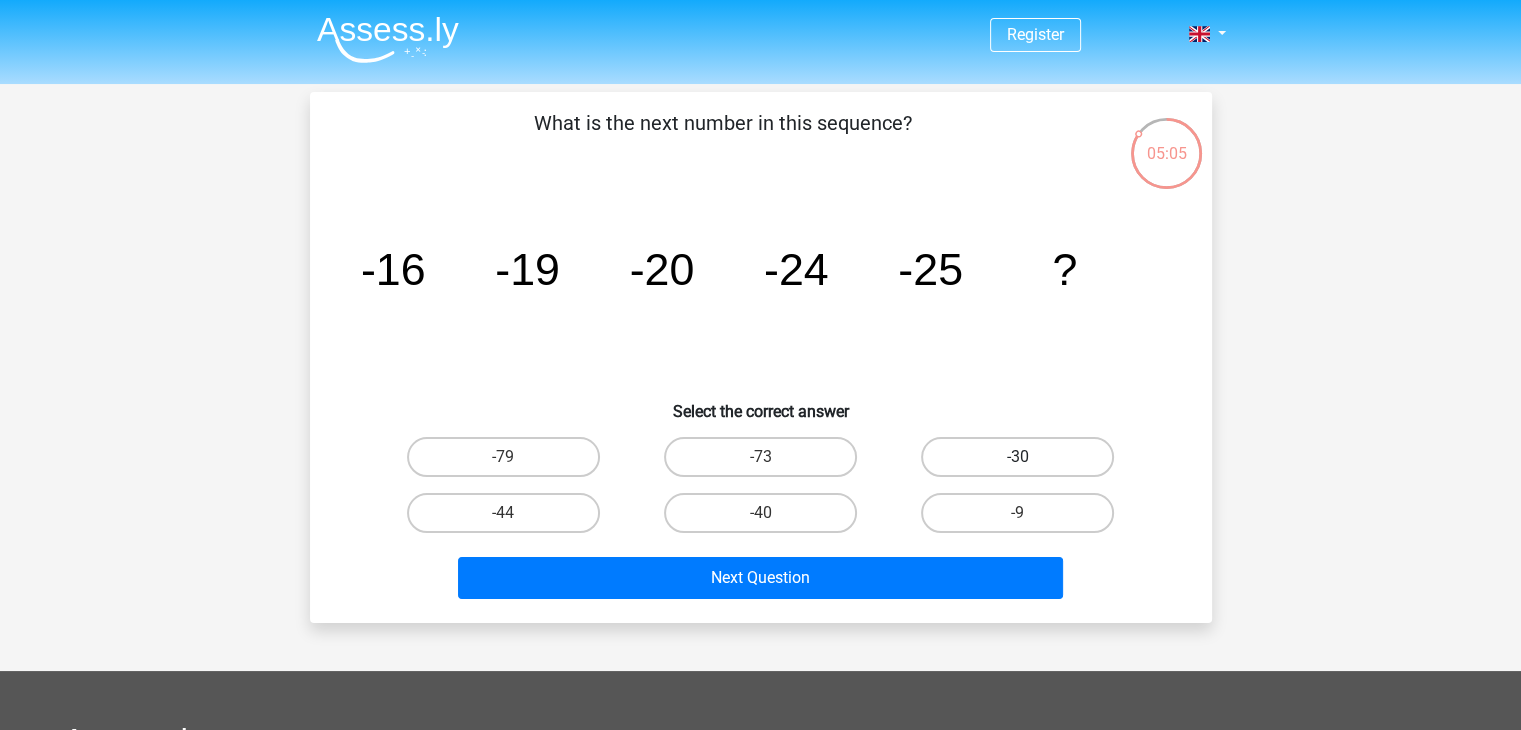 click on "-30" at bounding box center (1017, 457) 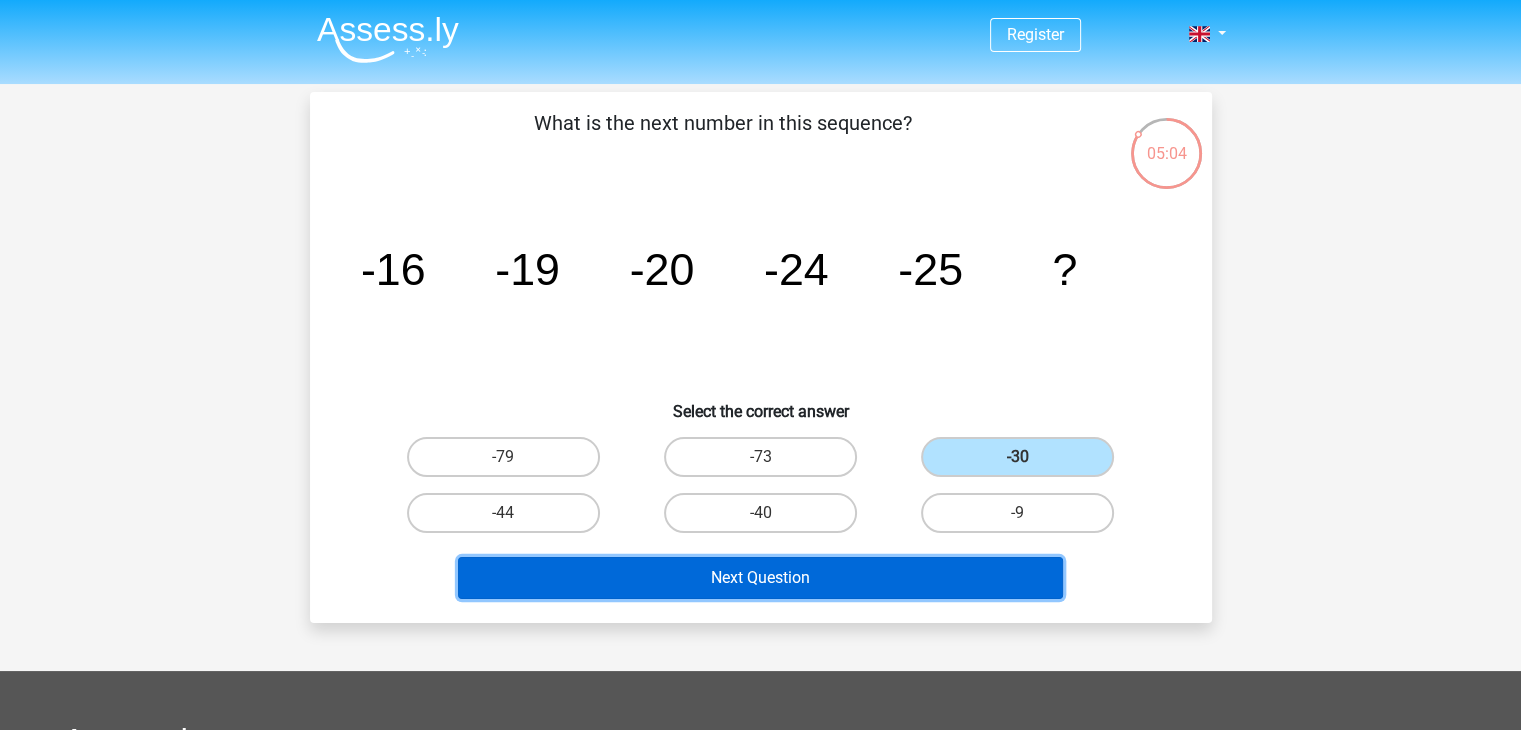 click on "Next Question" at bounding box center (760, 578) 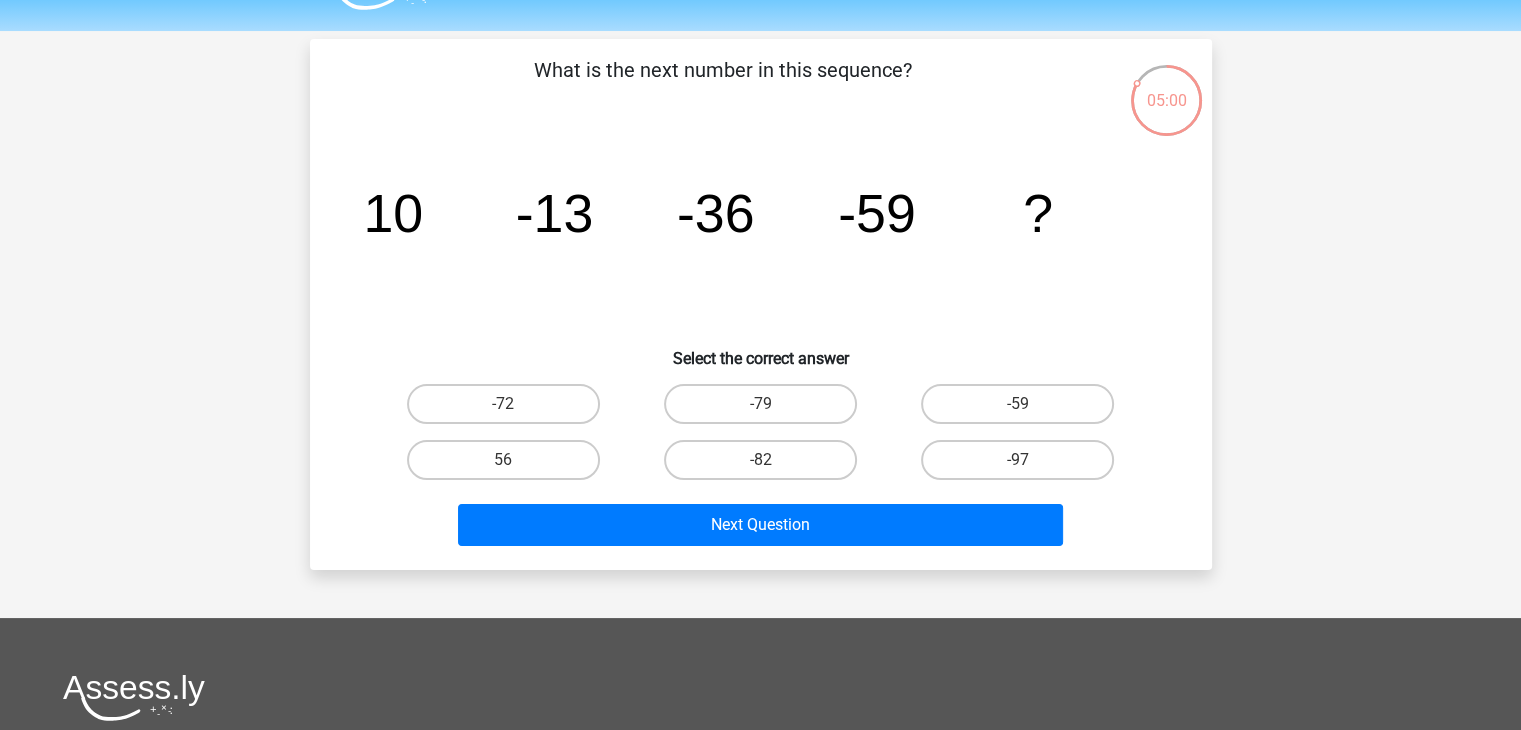 scroll, scrollTop: 0, scrollLeft: 0, axis: both 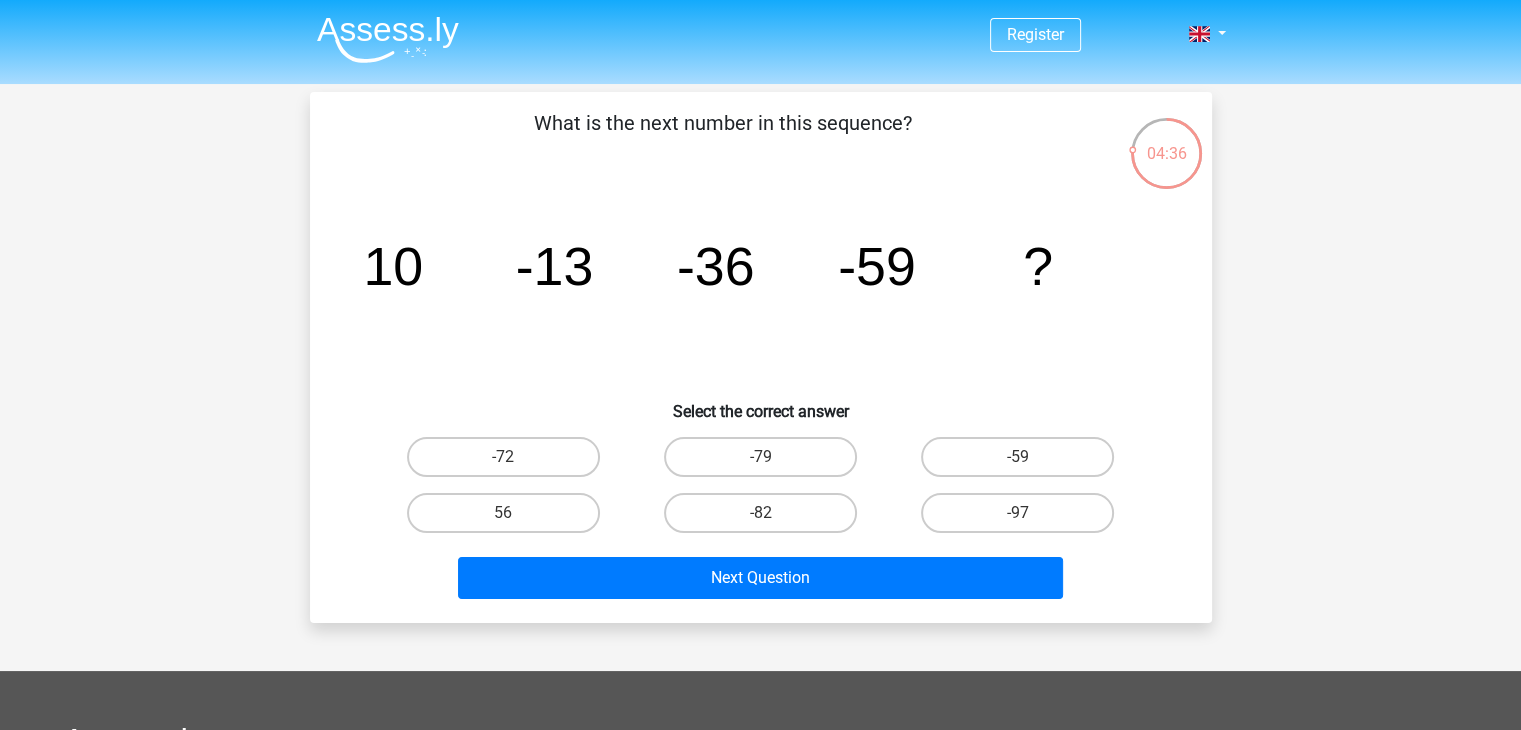 click on "image/svg+xml
10
-13
-36
-59
?" 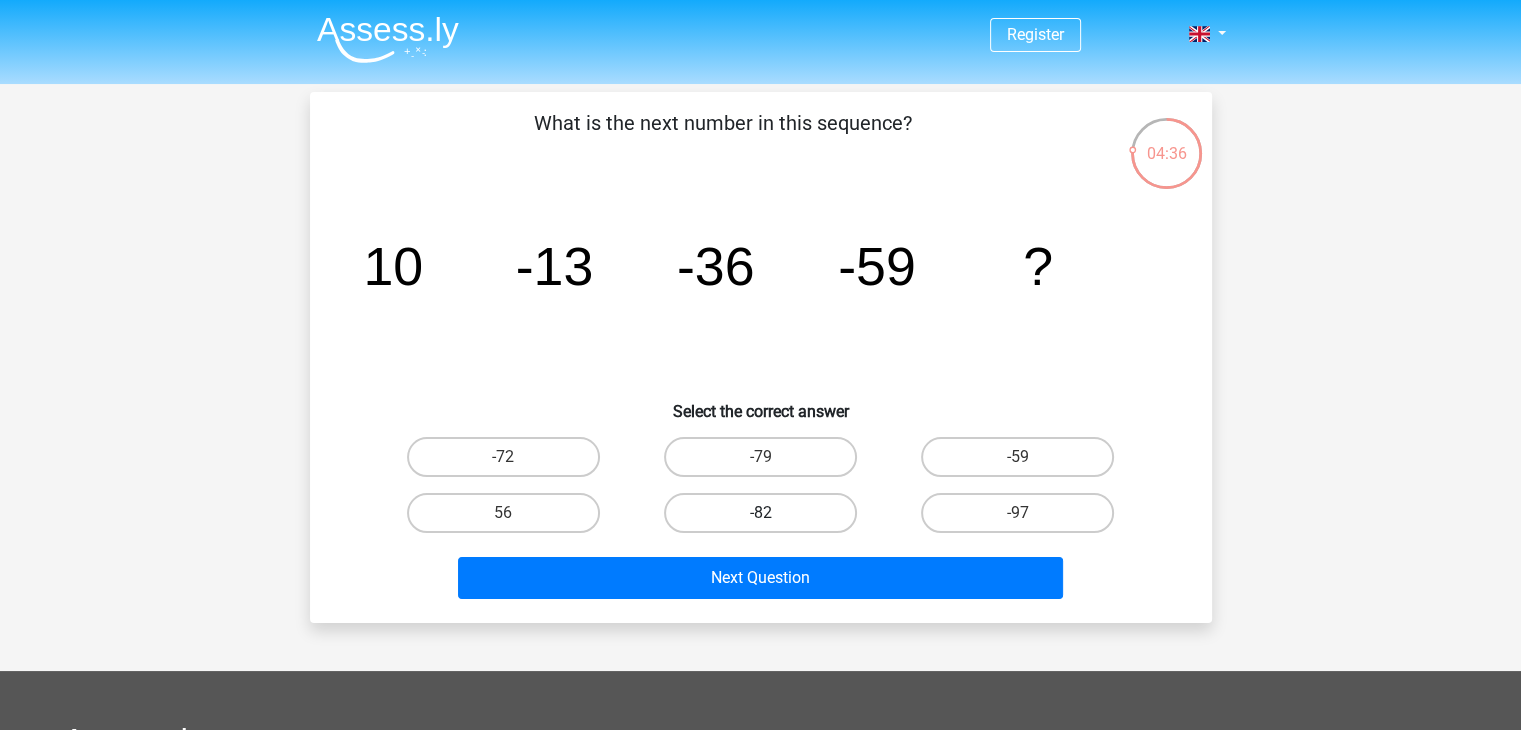 drag, startPoint x: 767, startPoint y: 506, endPoint x: 773, endPoint y: 519, distance: 14.3178215 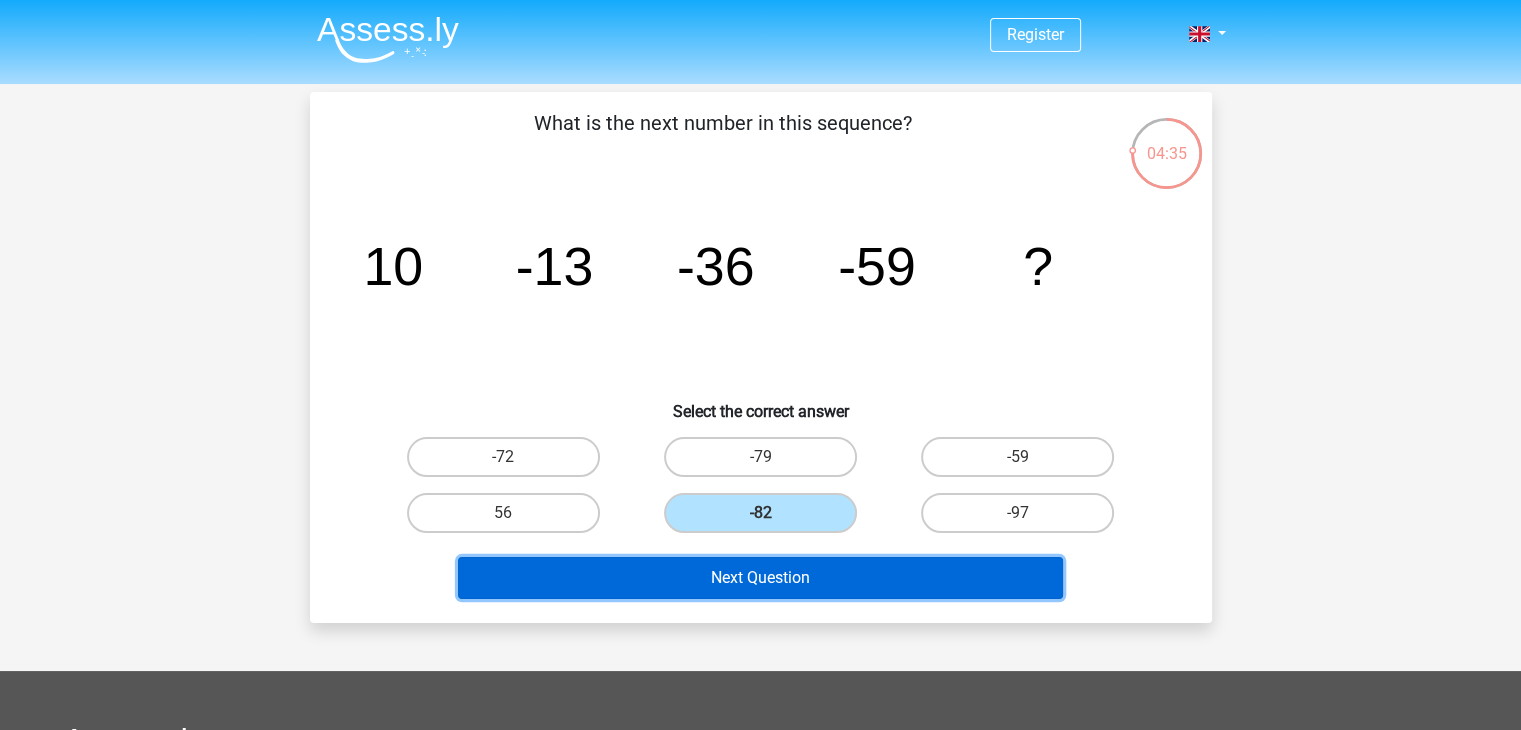 click on "Next Question" at bounding box center [760, 578] 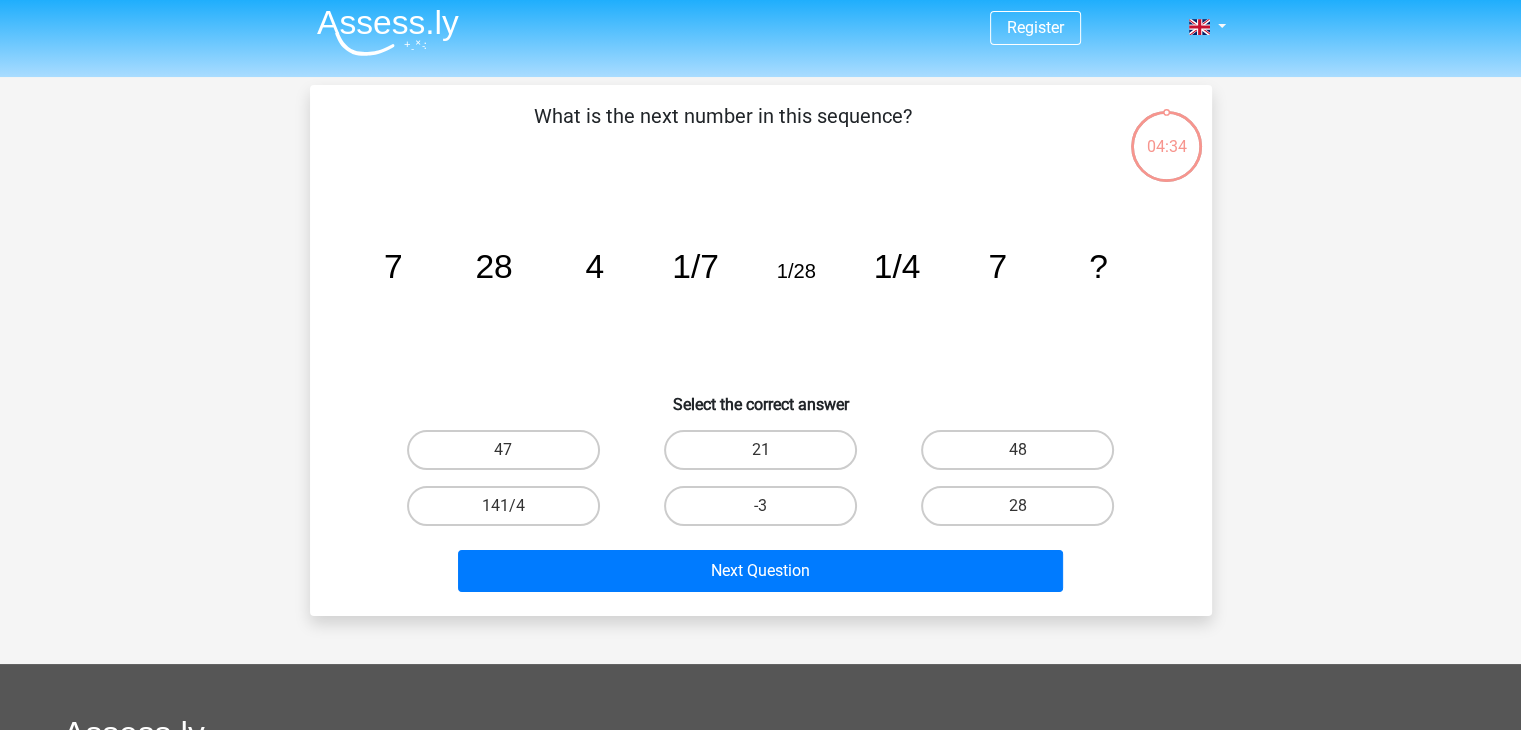 scroll, scrollTop: 0, scrollLeft: 0, axis: both 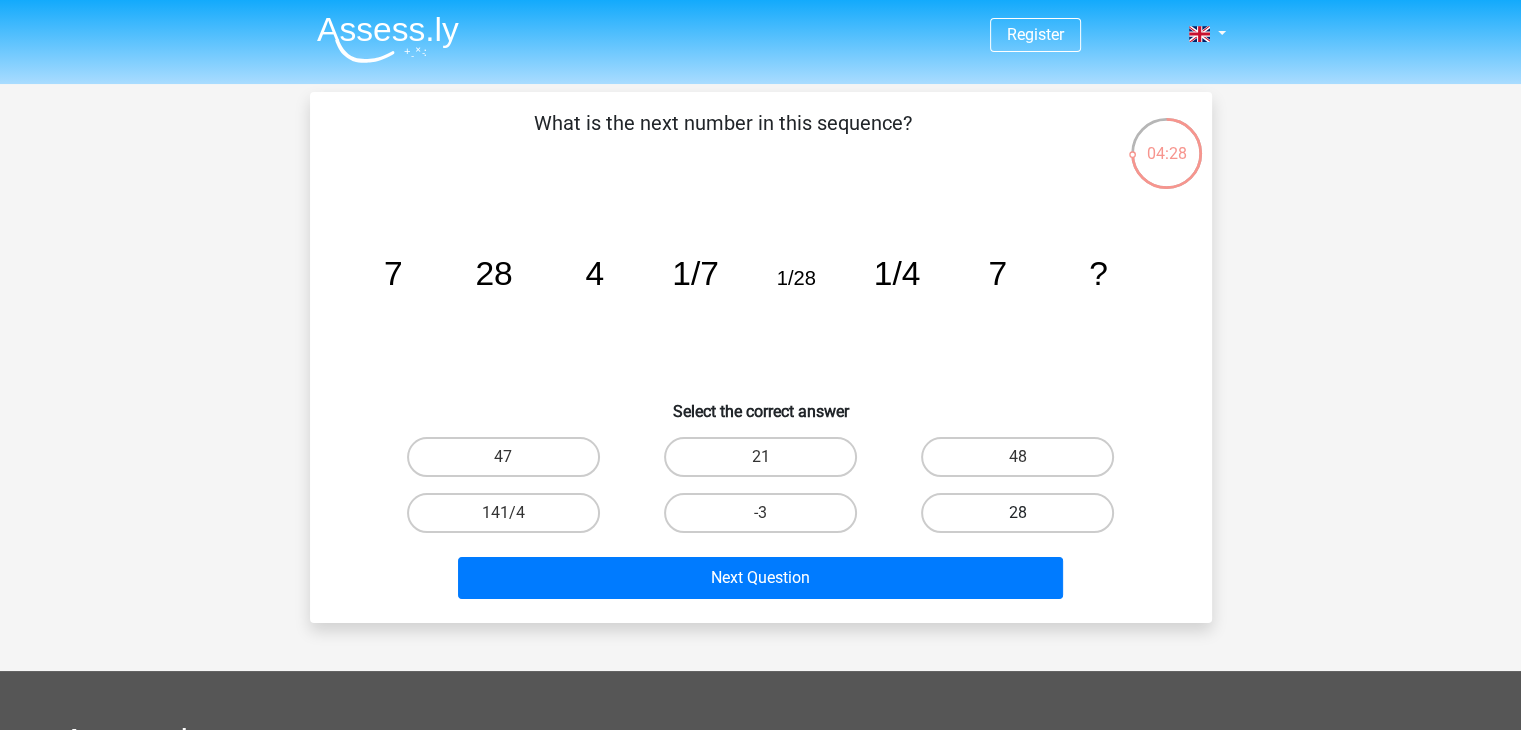 drag, startPoint x: 977, startPoint y: 497, endPoint x: 972, endPoint y: 545, distance: 48.259712 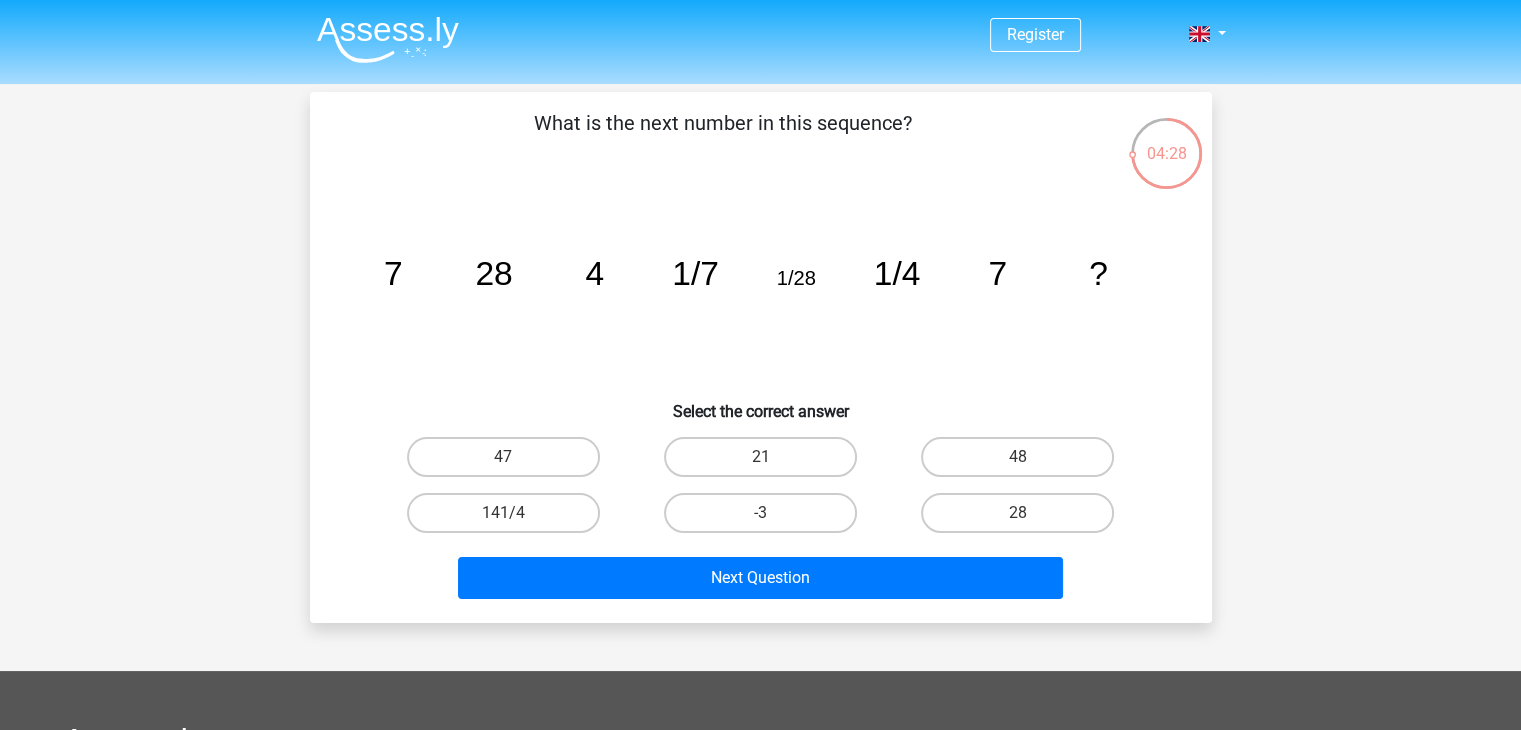 click on "28" at bounding box center (1017, 513) 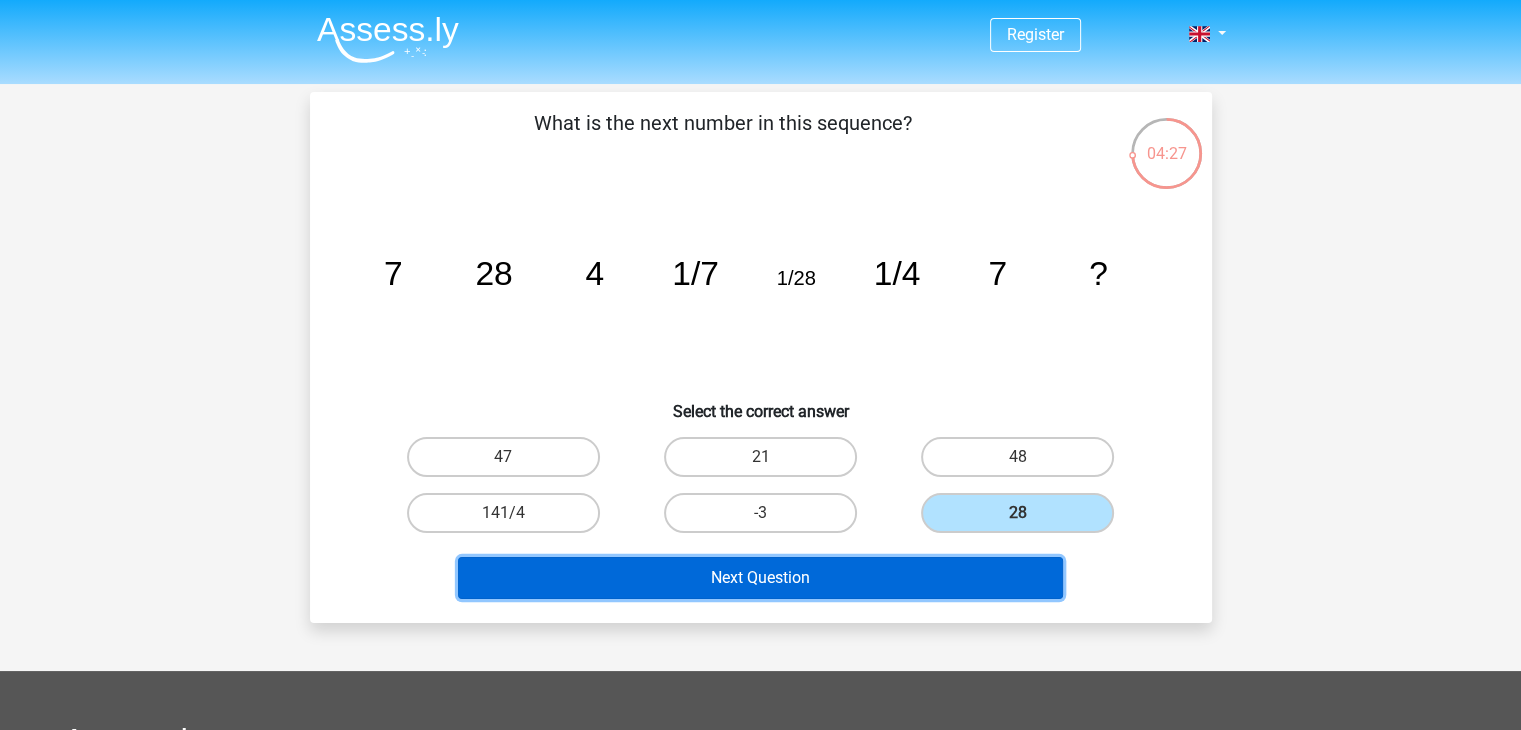 click on "Next Question" at bounding box center (760, 578) 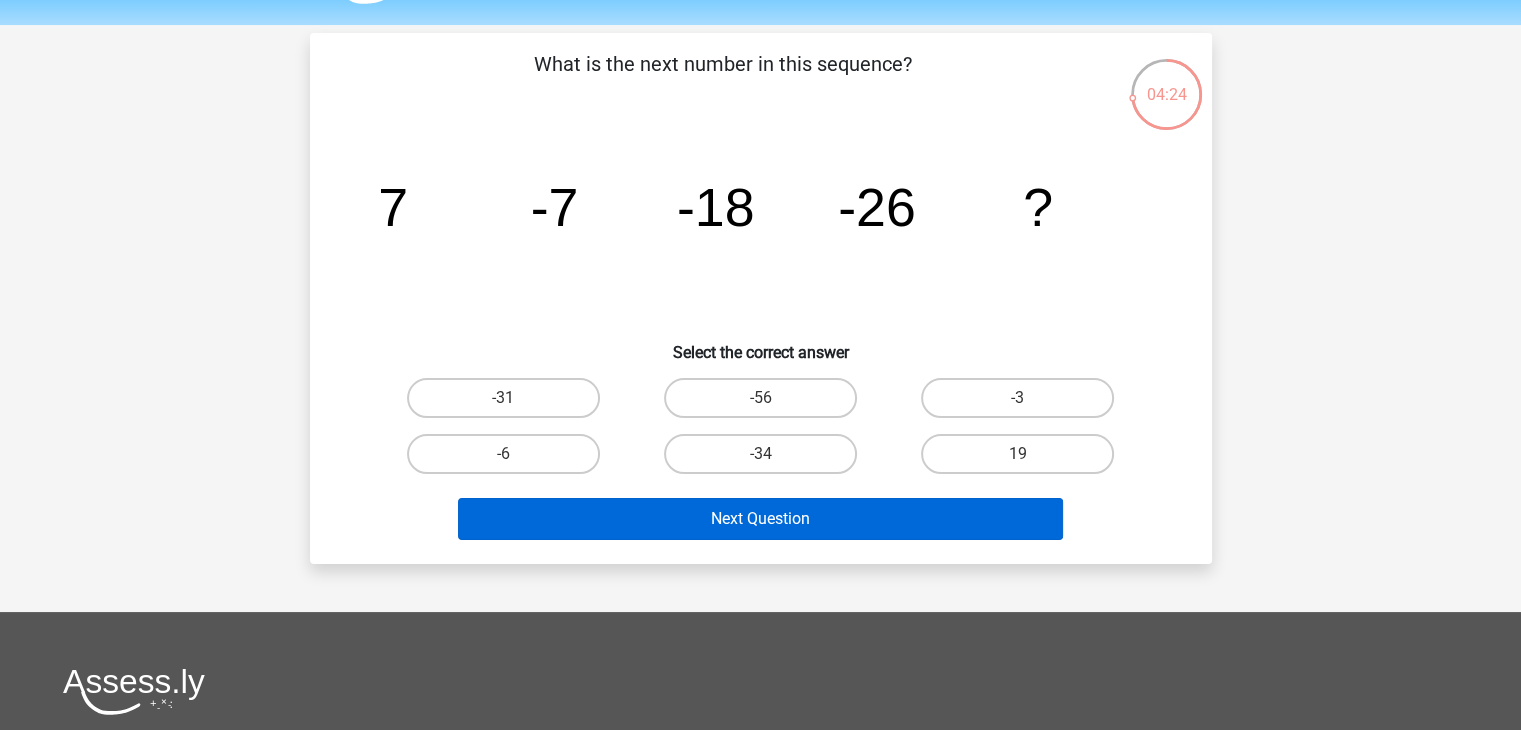 scroll, scrollTop: 0, scrollLeft: 0, axis: both 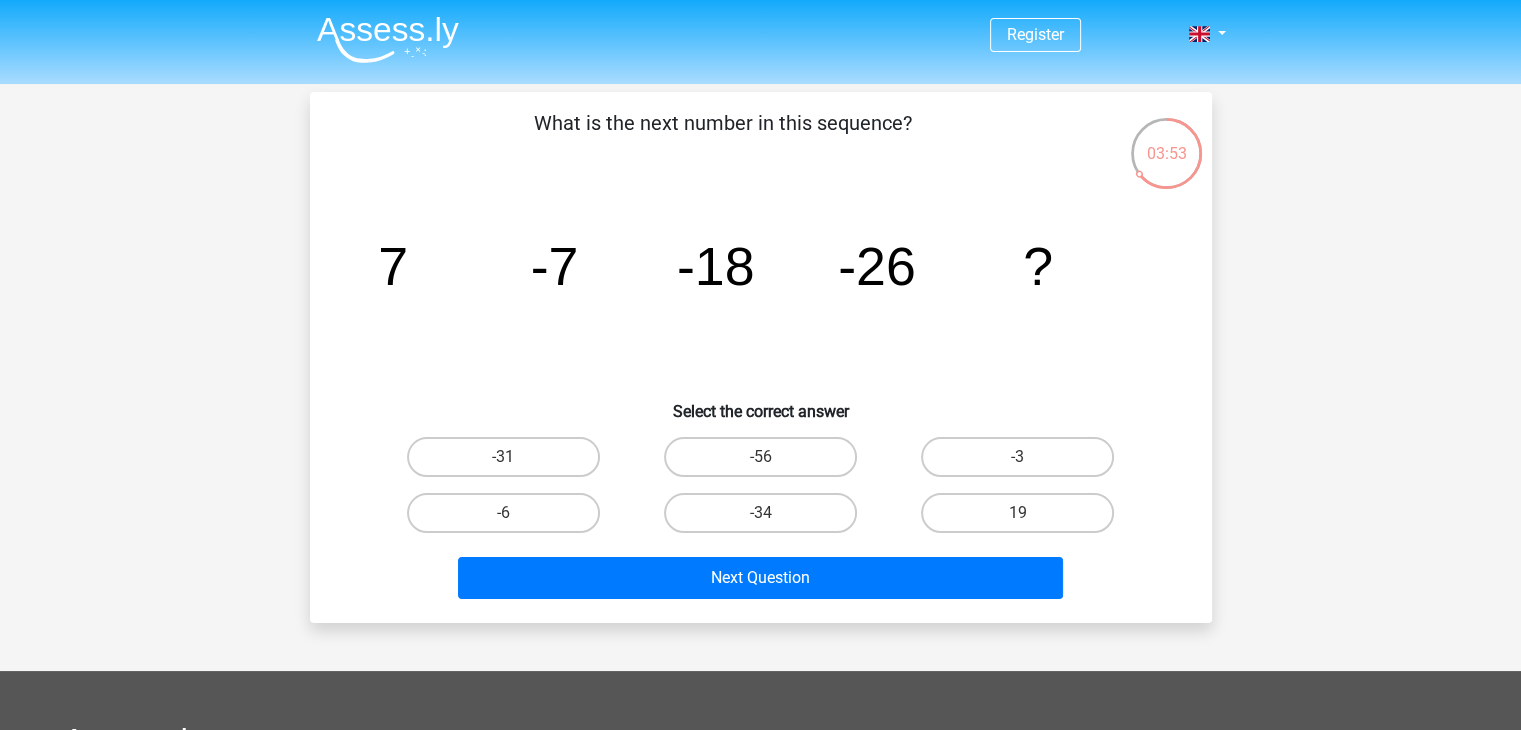 drag, startPoint x: 563, startPoint y: 445, endPoint x: 560, endPoint y: 481, distance: 36.124783 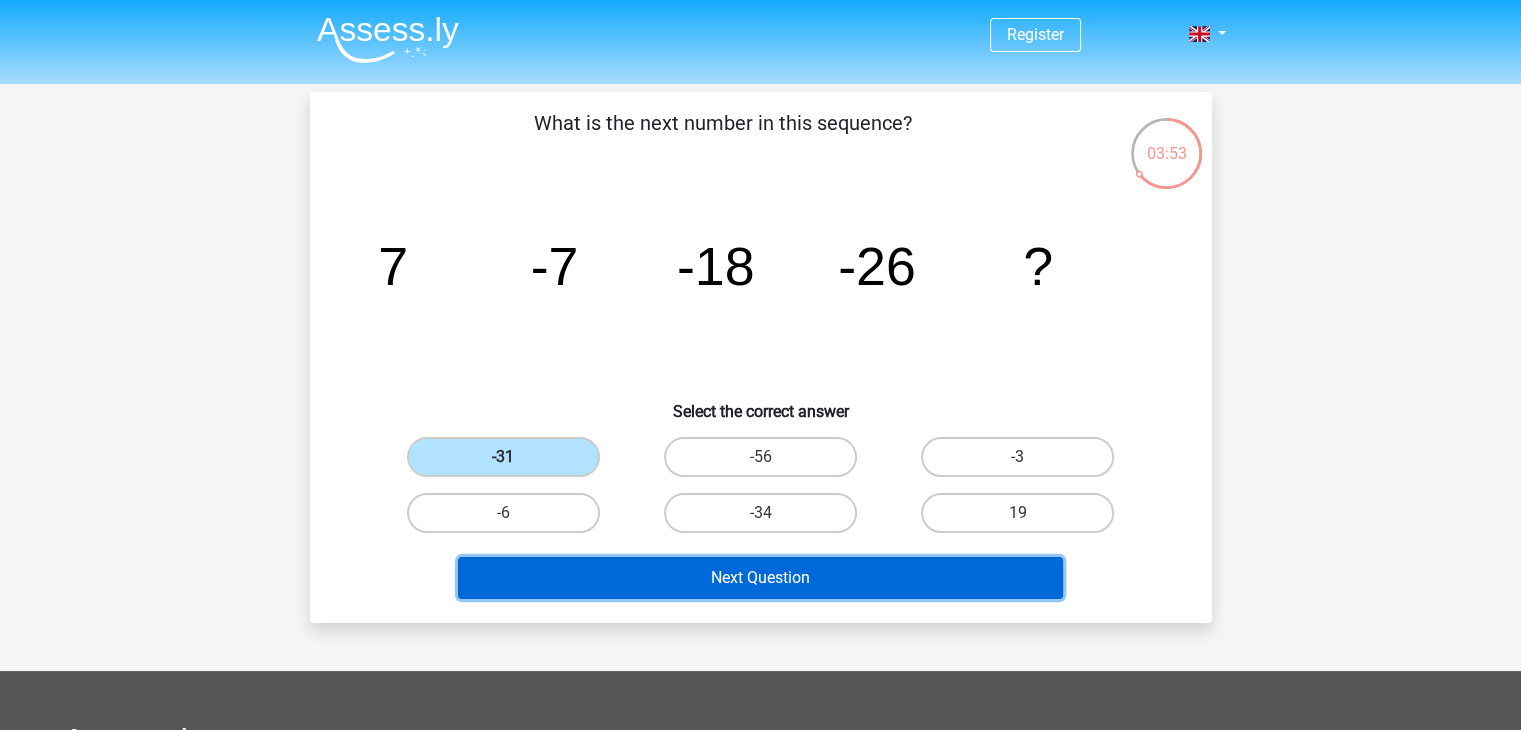 click on "Next Question" at bounding box center [760, 578] 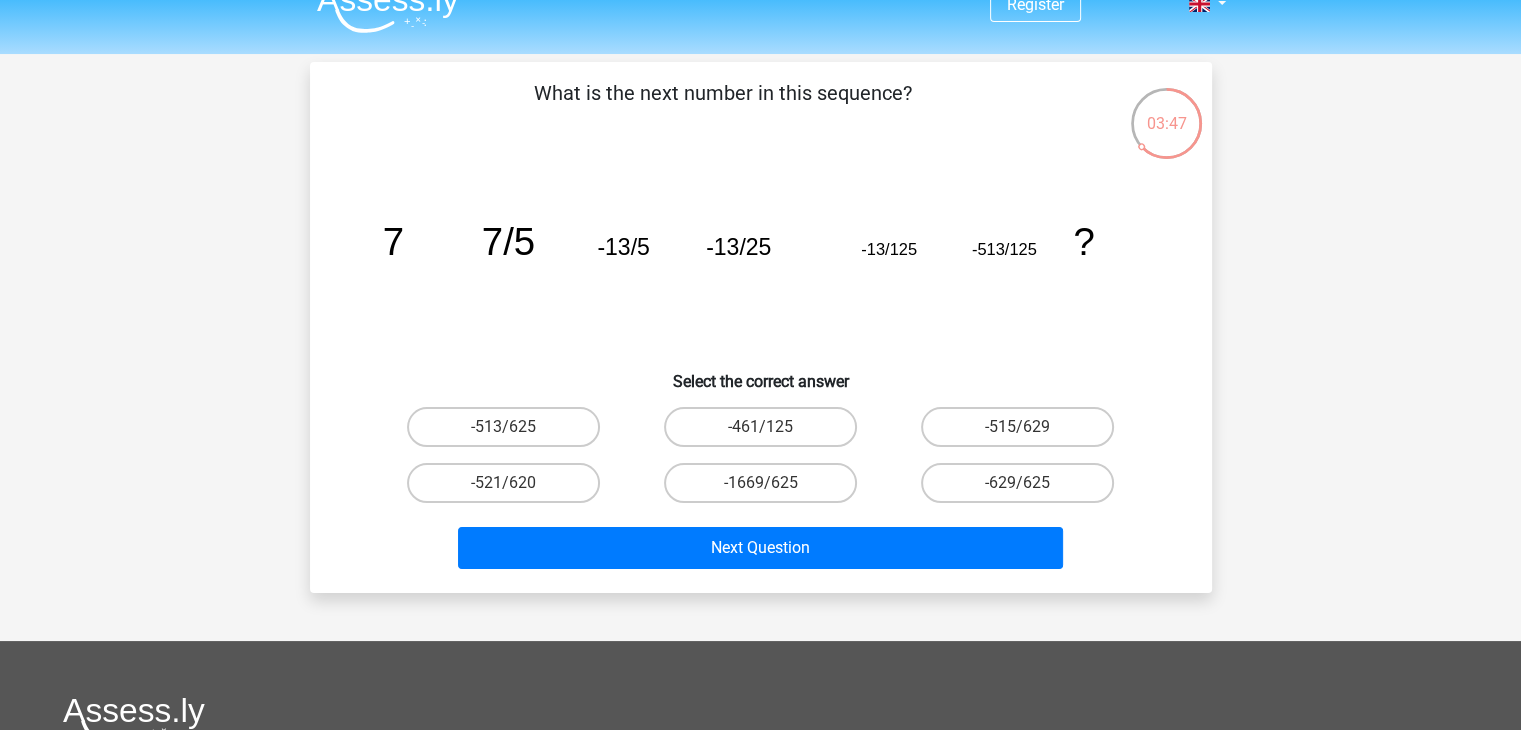 scroll, scrollTop: 0, scrollLeft: 0, axis: both 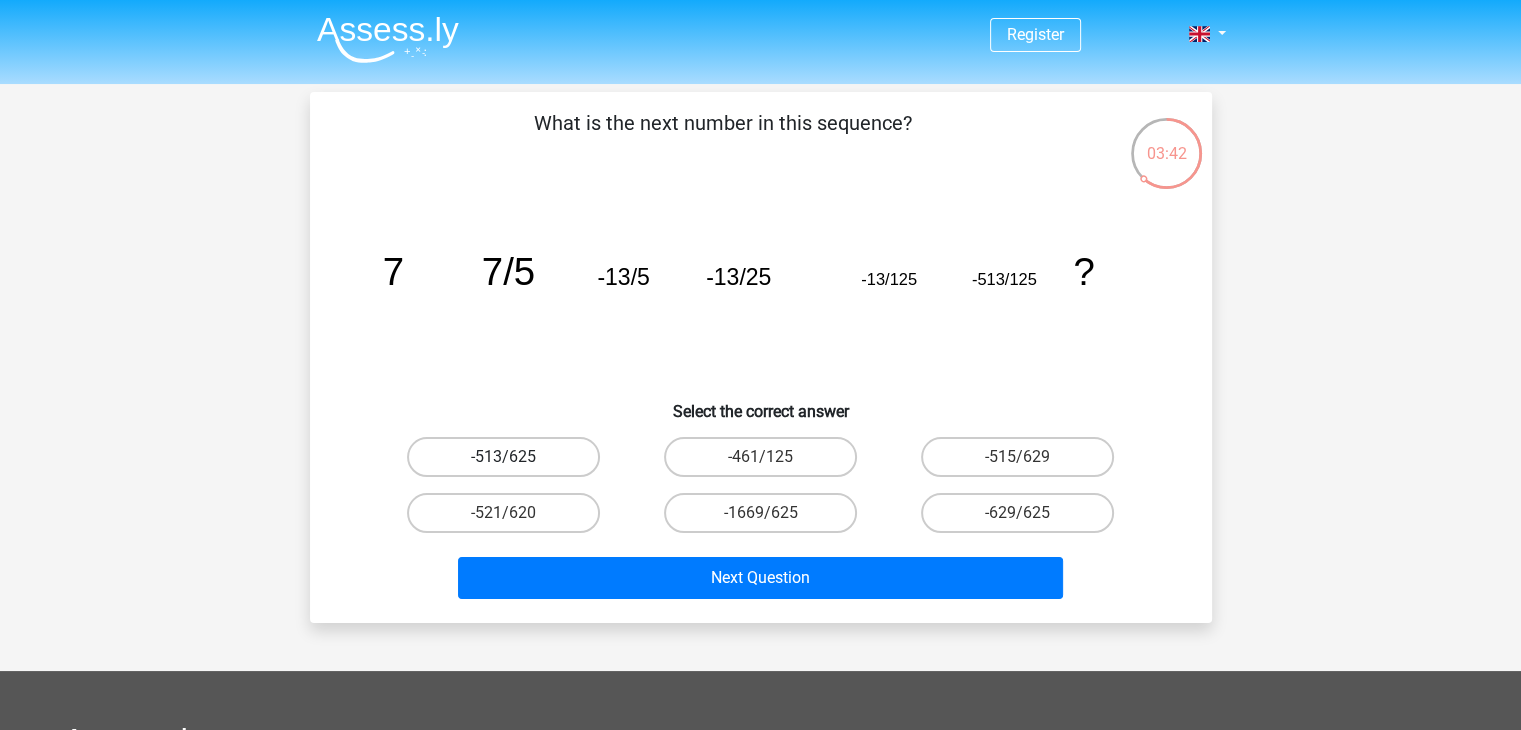 click on "-513/625" at bounding box center [503, 457] 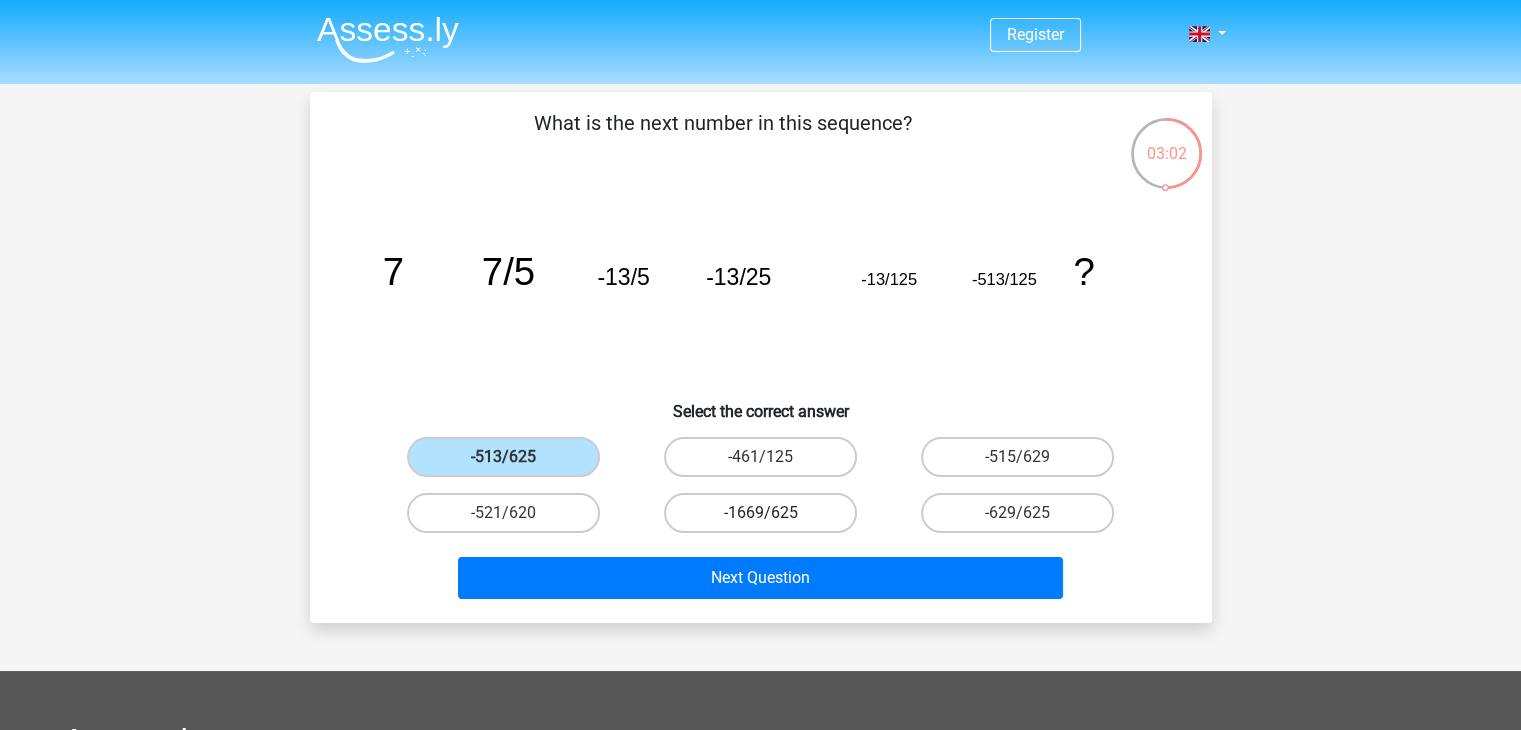 click on "-1669/625" at bounding box center [760, 513] 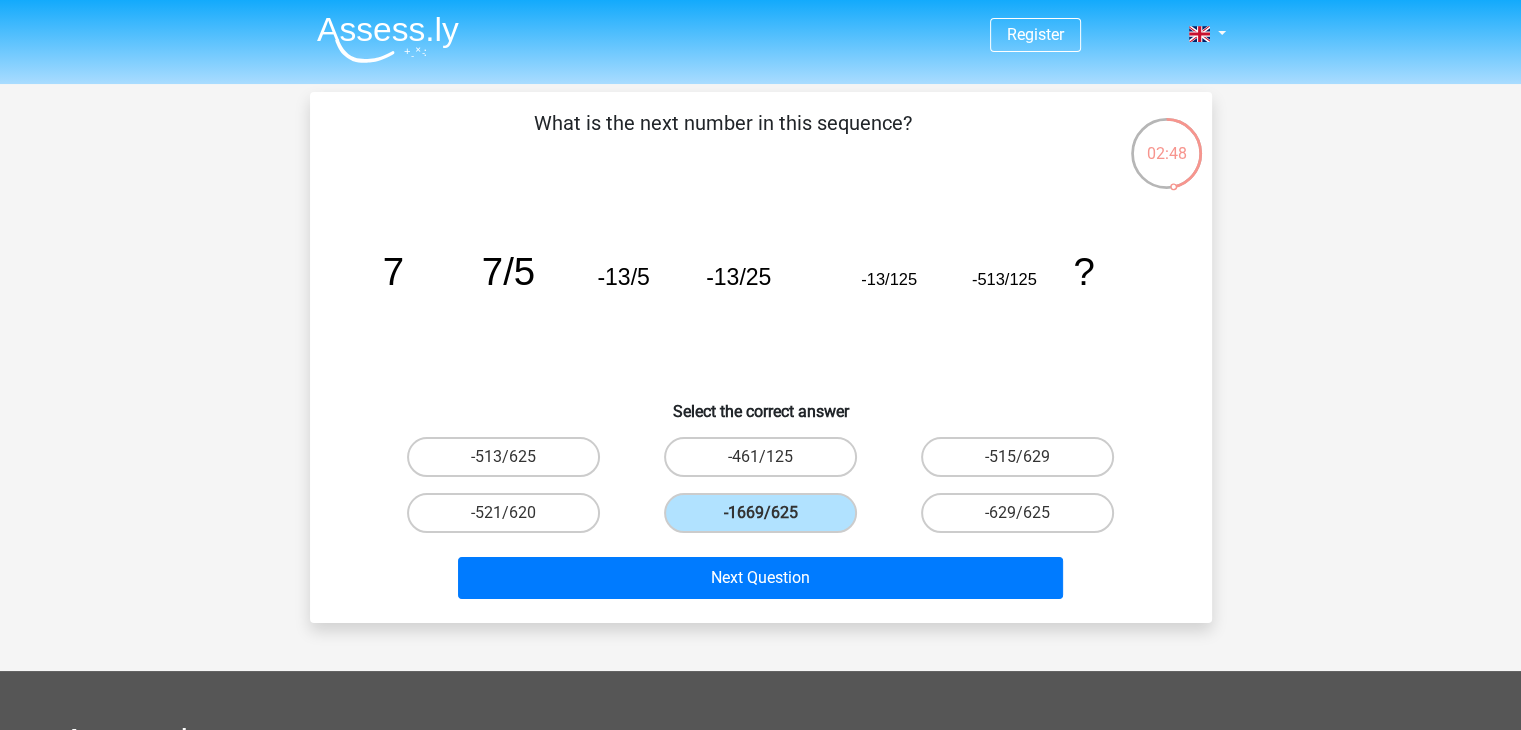 click on "Register
Nederlands
English" at bounding box center (760, 599) 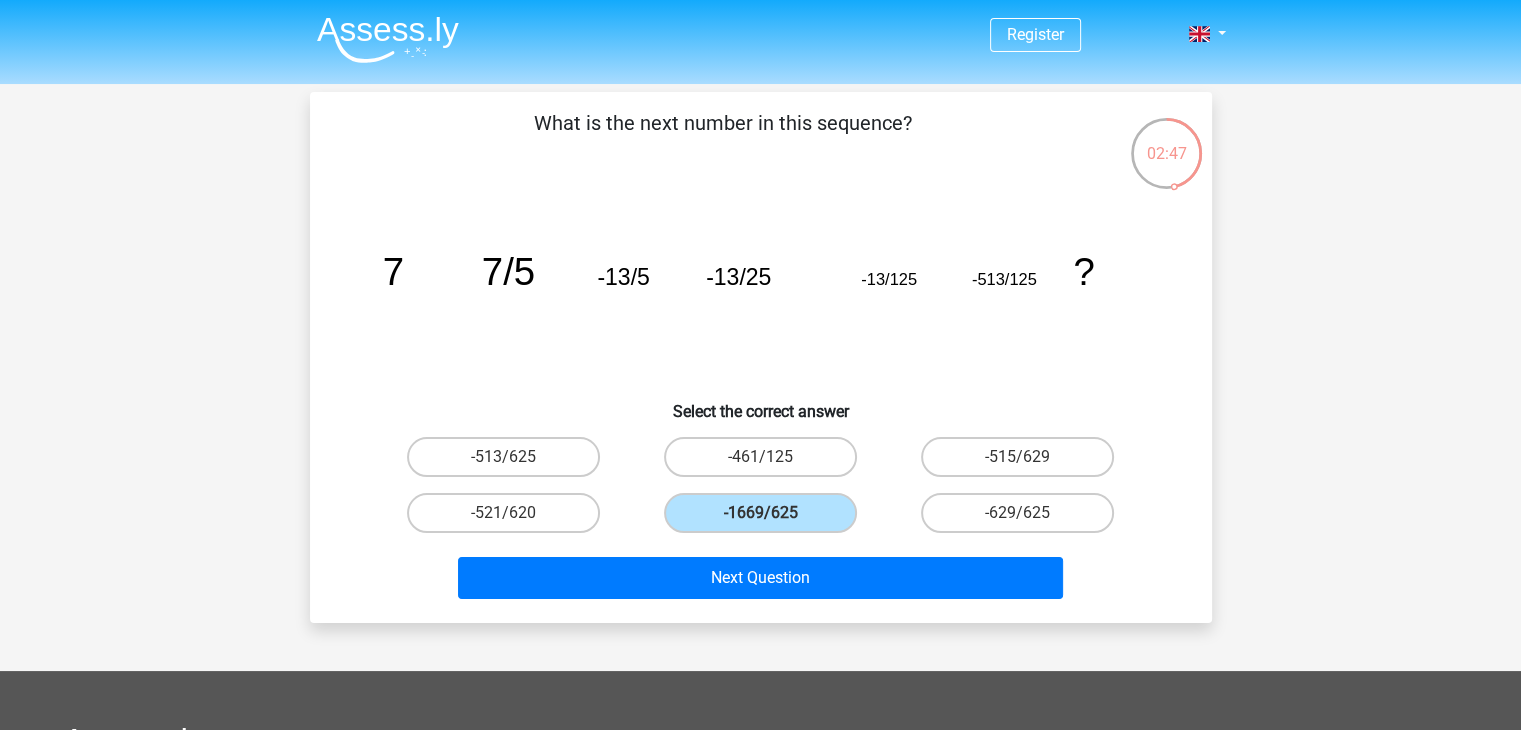 drag, startPoint x: 498, startPoint y: 454, endPoint x: 628, endPoint y: 537, distance: 154.23683 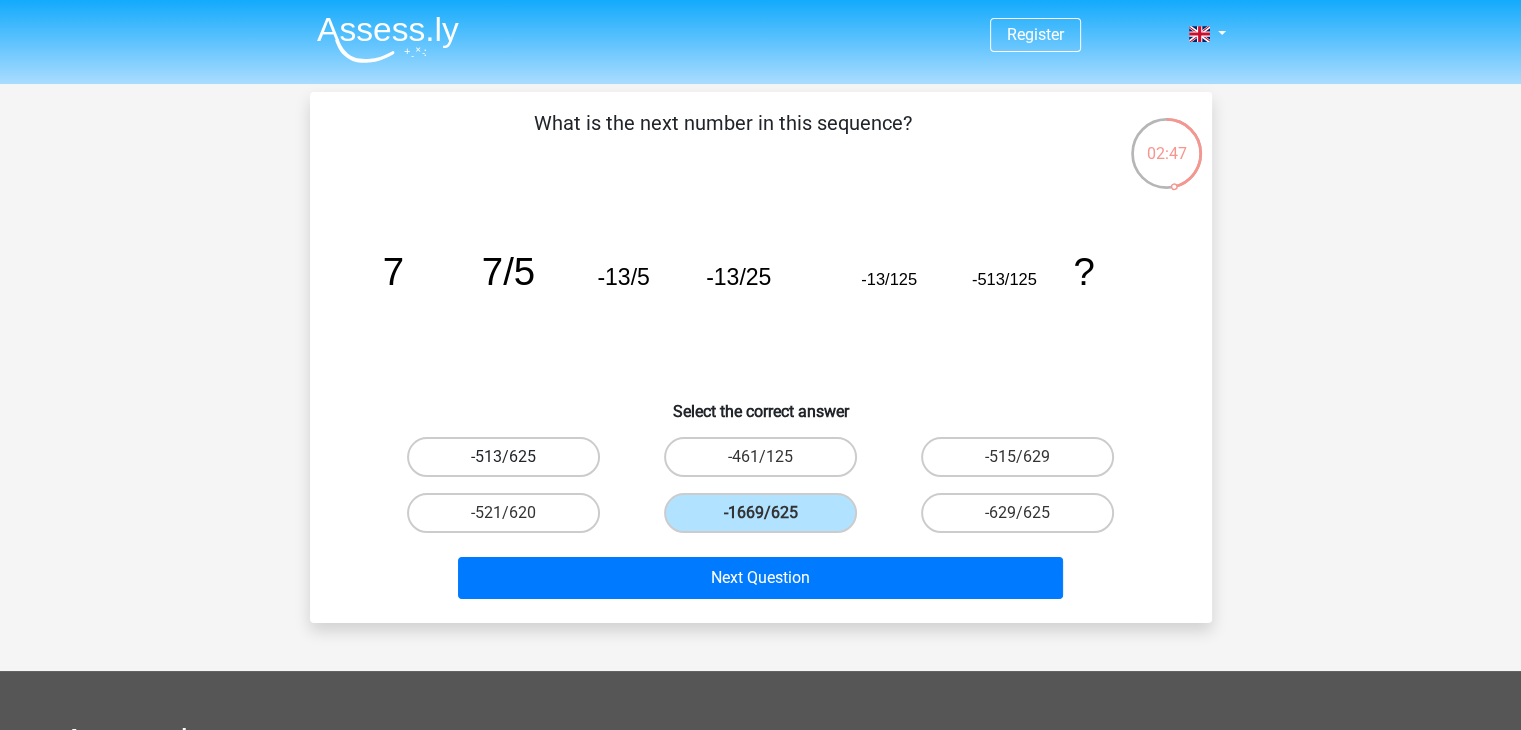 drag, startPoint x: 528, startPoint y: 443, endPoint x: 528, endPoint y: 457, distance: 14 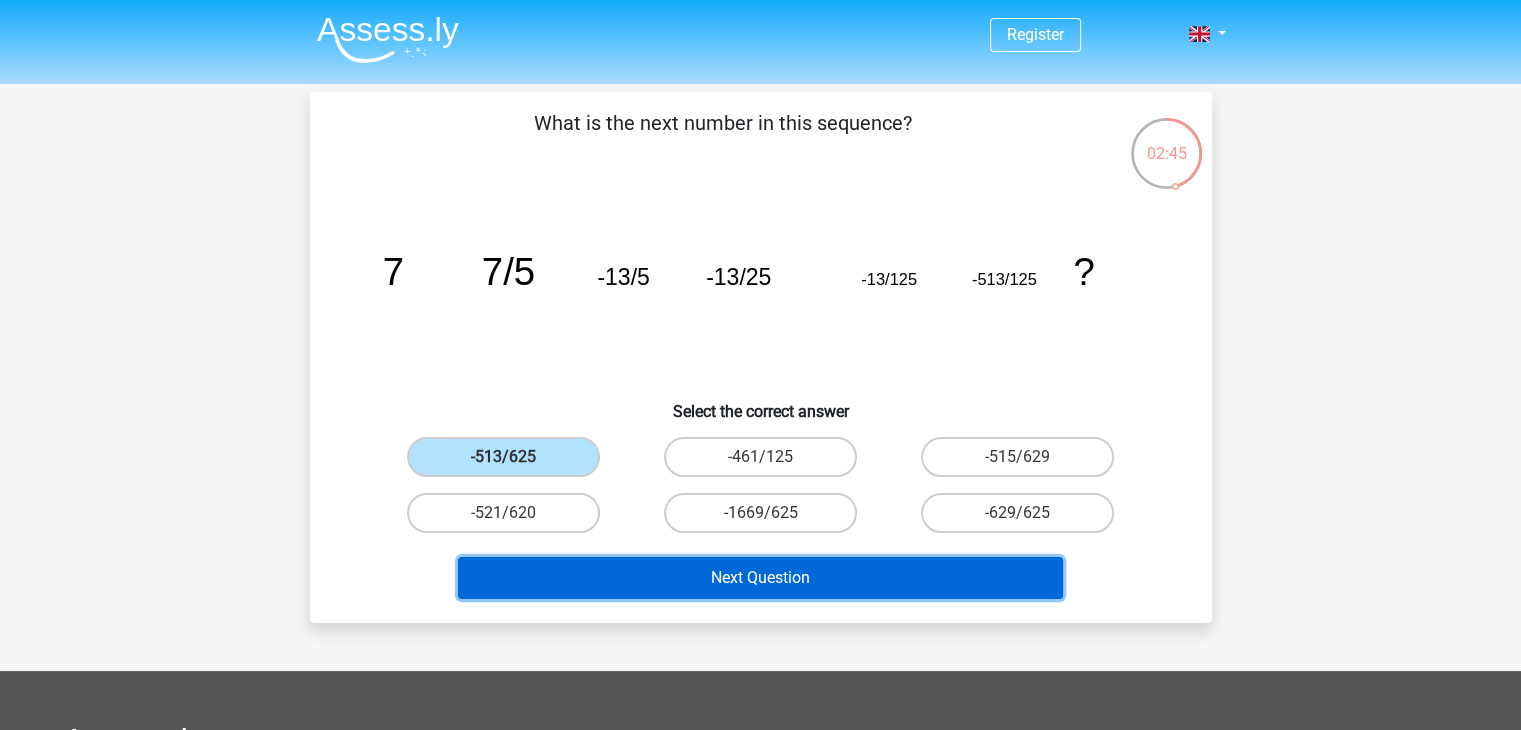 click on "Next Question" at bounding box center (760, 578) 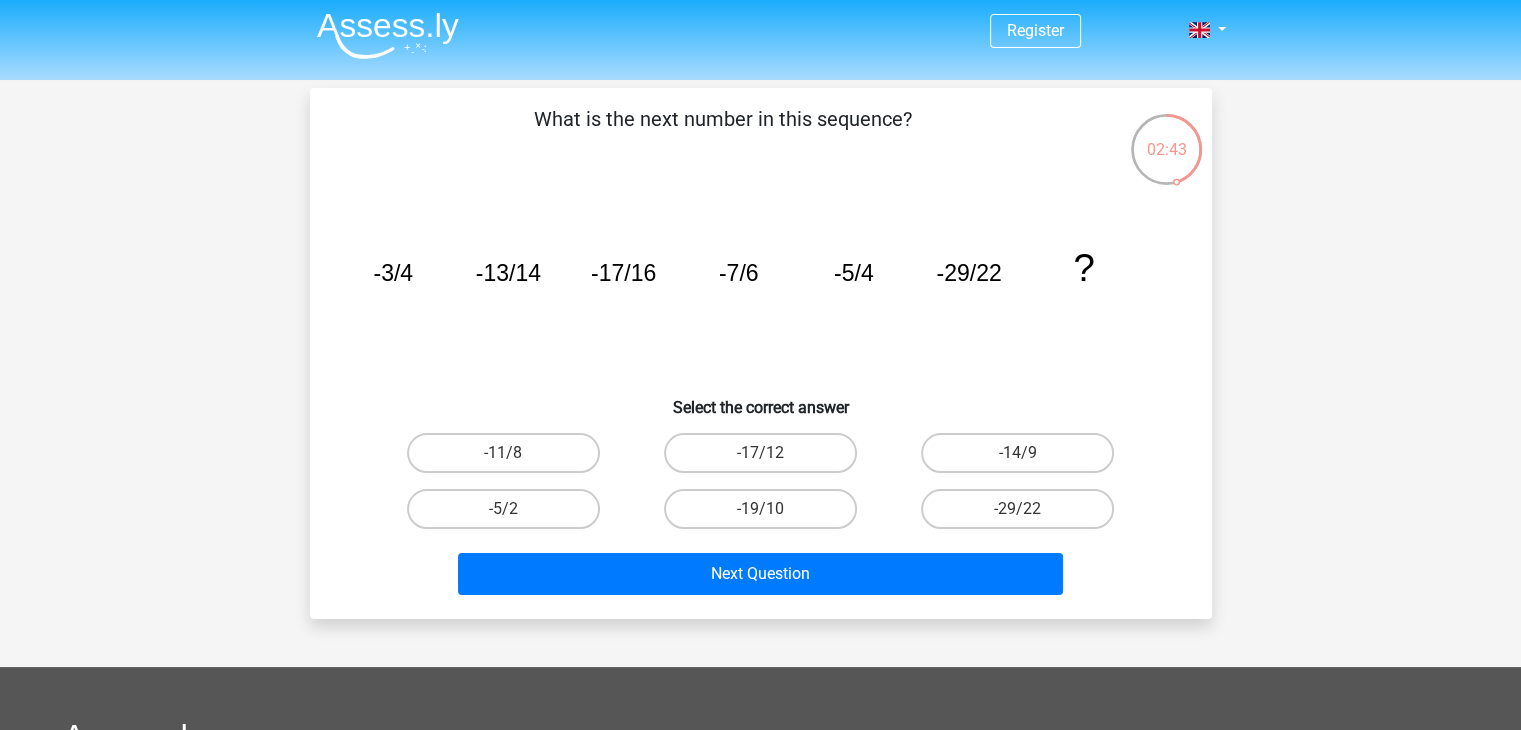 scroll, scrollTop: 0, scrollLeft: 0, axis: both 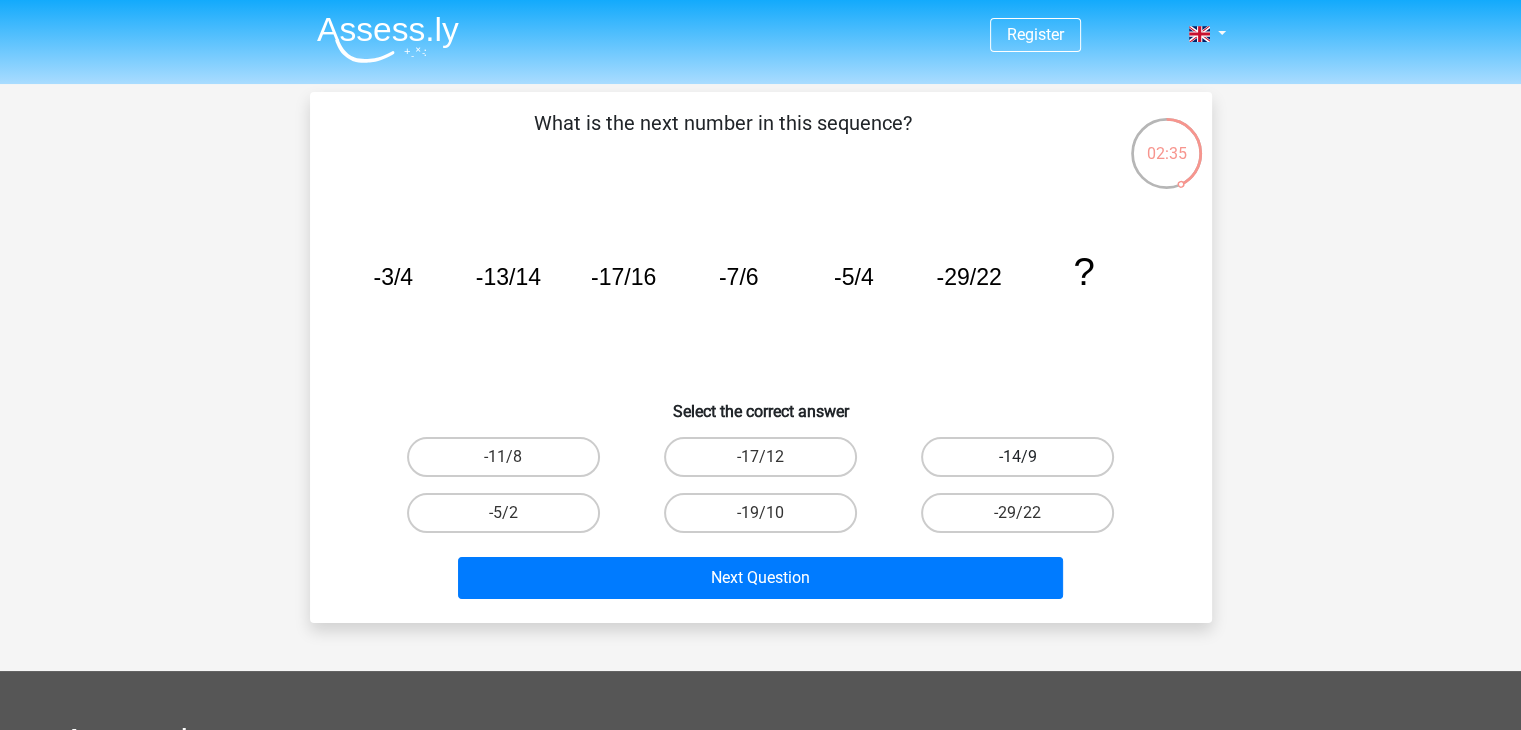 click on "-14/9" at bounding box center (1017, 457) 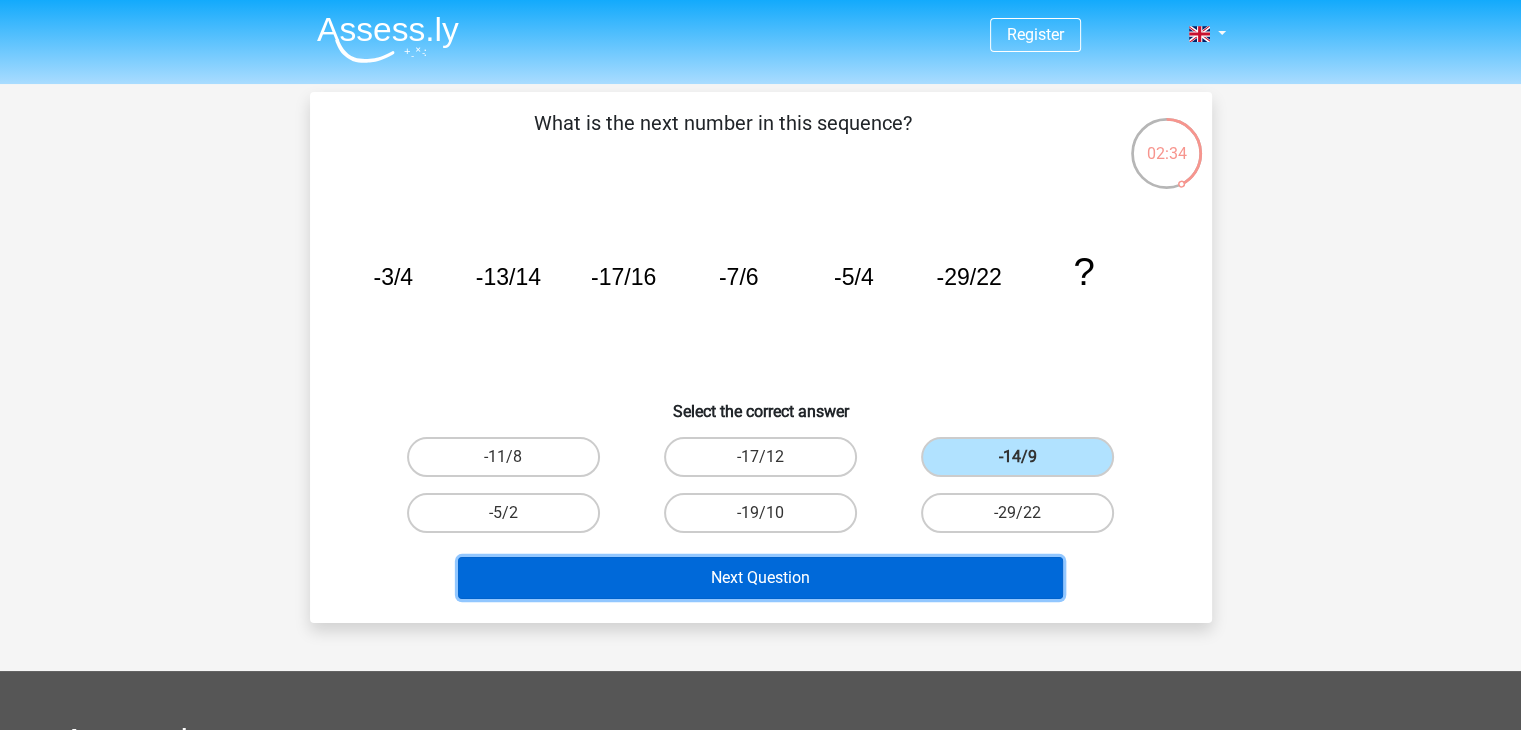 click on "Next Question" at bounding box center (760, 578) 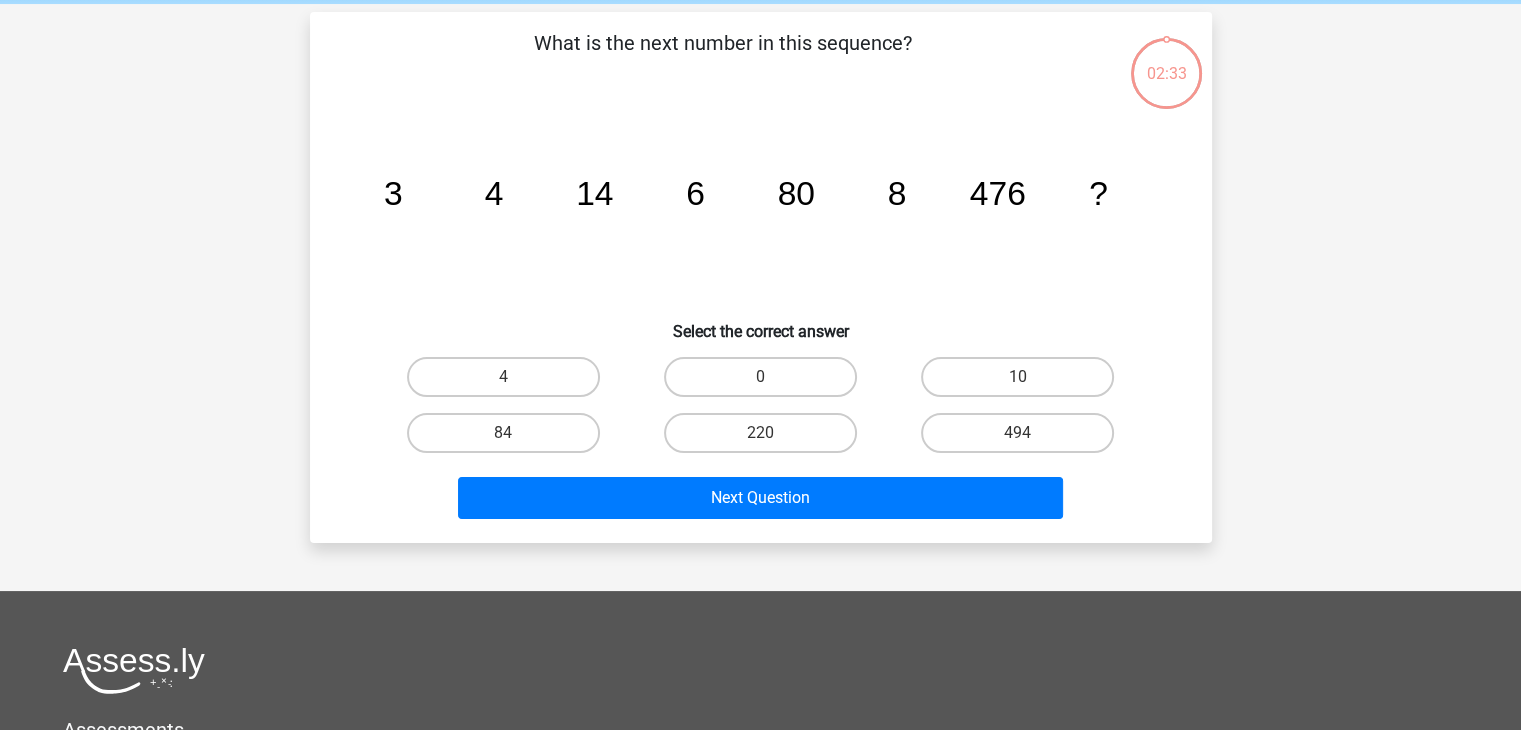 scroll, scrollTop: 92, scrollLeft: 0, axis: vertical 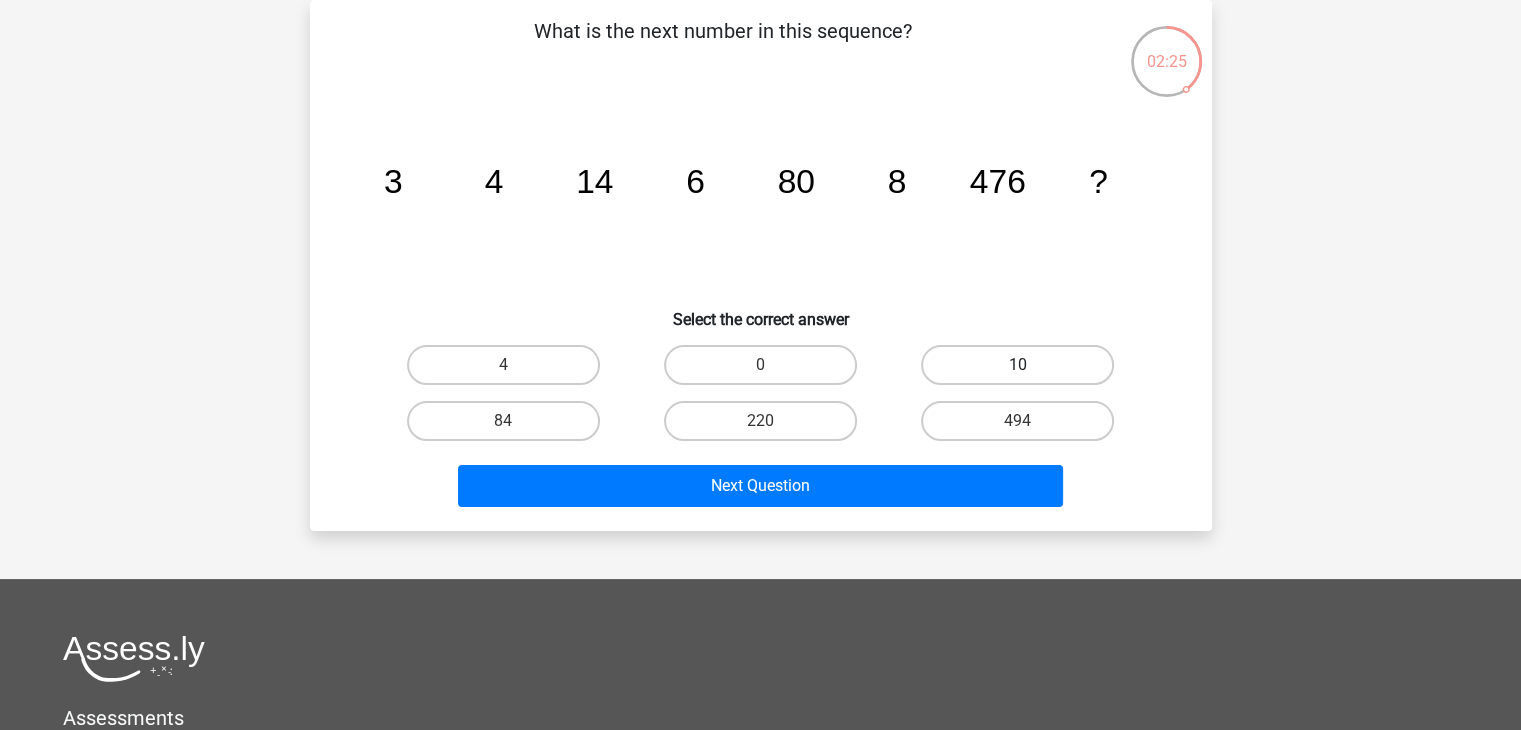 click on "10" at bounding box center (1017, 365) 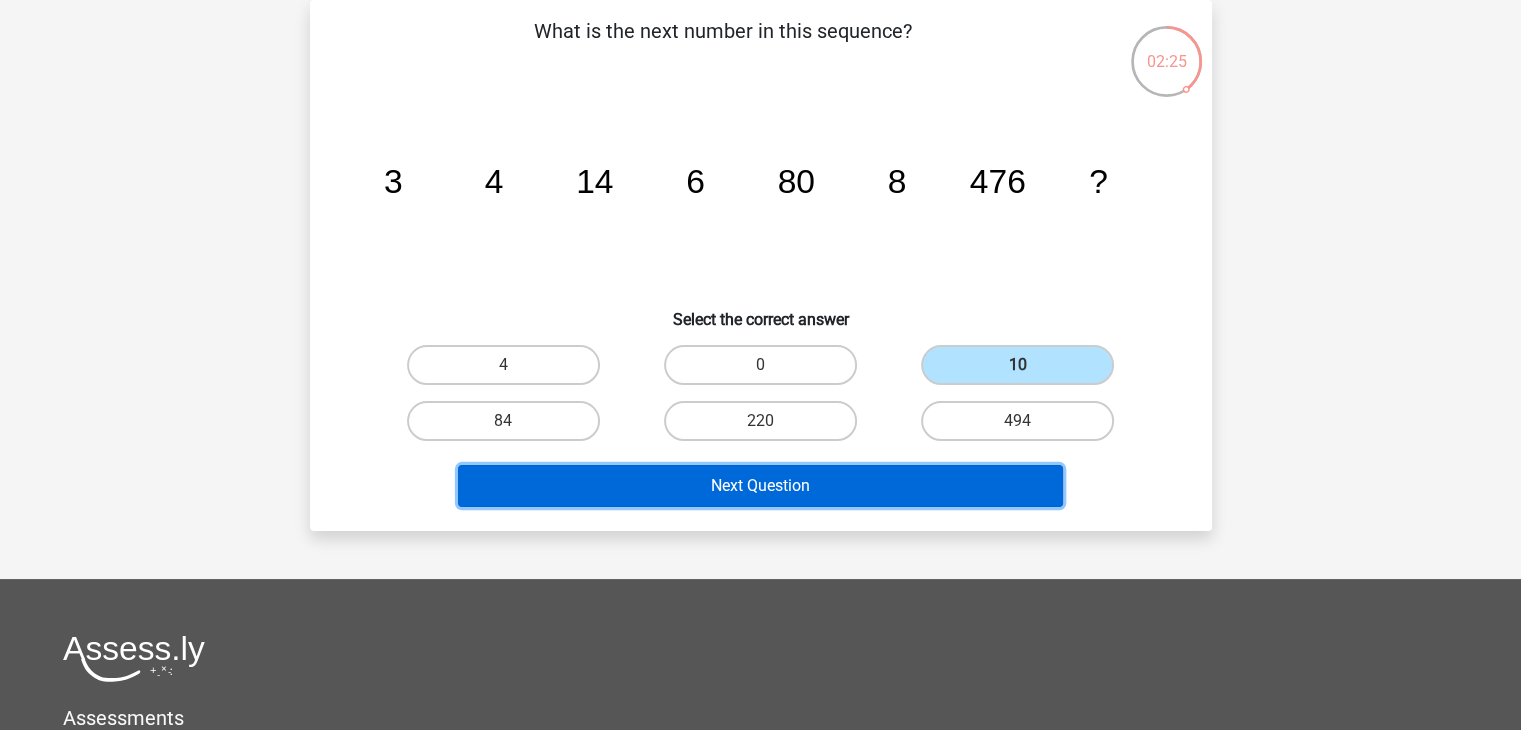 click on "Next Question" at bounding box center [760, 486] 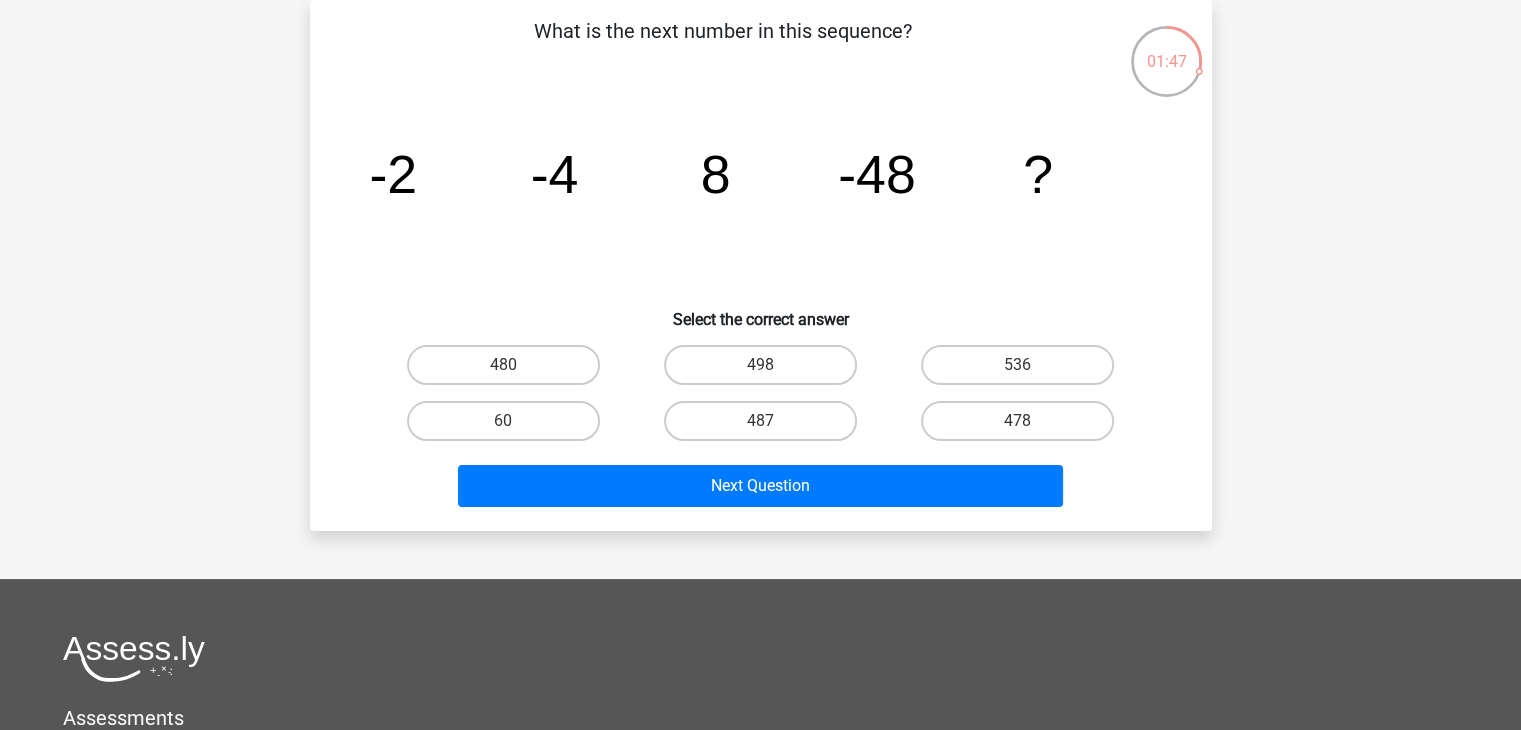 drag, startPoint x: 792, startPoint y: 264, endPoint x: 788, endPoint y: 280, distance: 16.492422 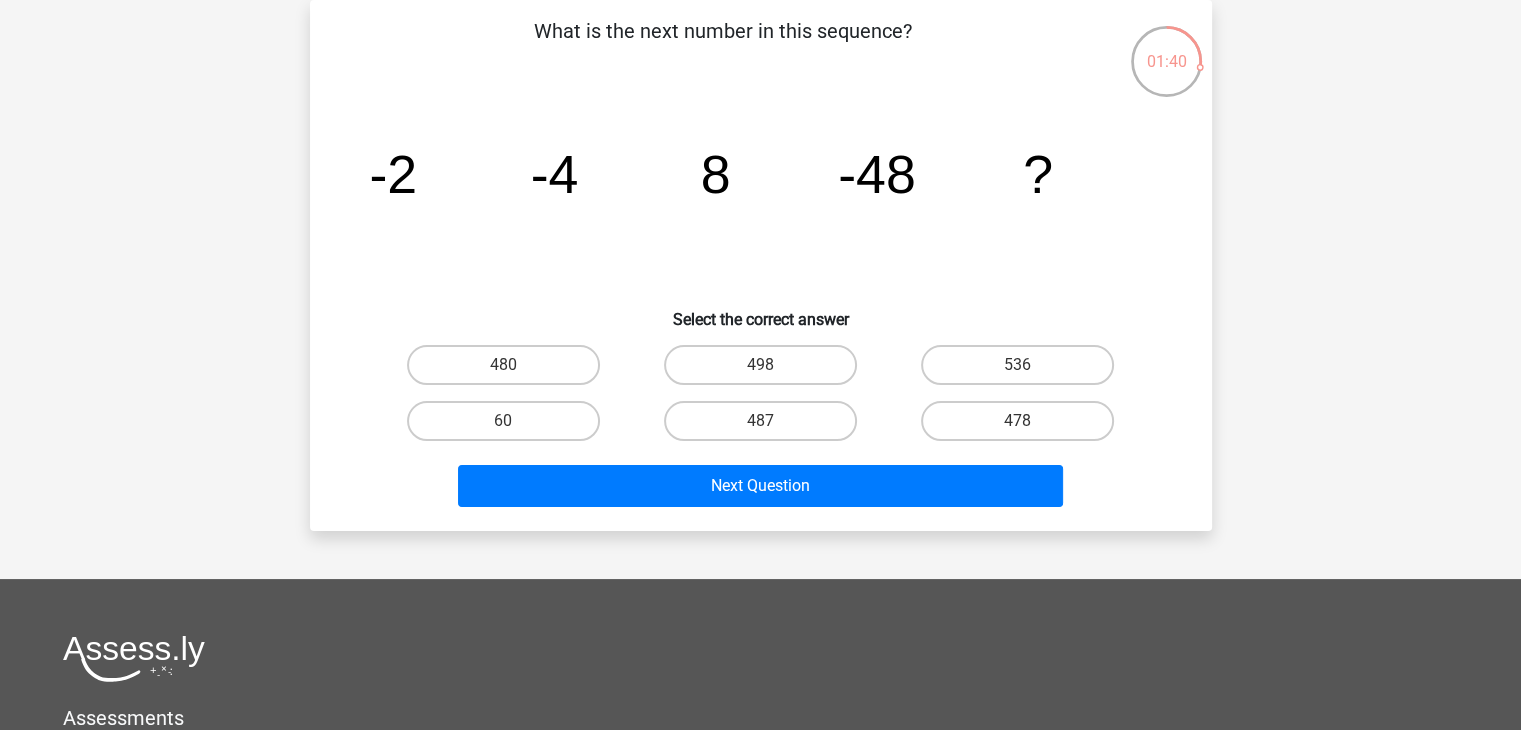 click on "image/svg+xml
-2
-4
8
-48
?" 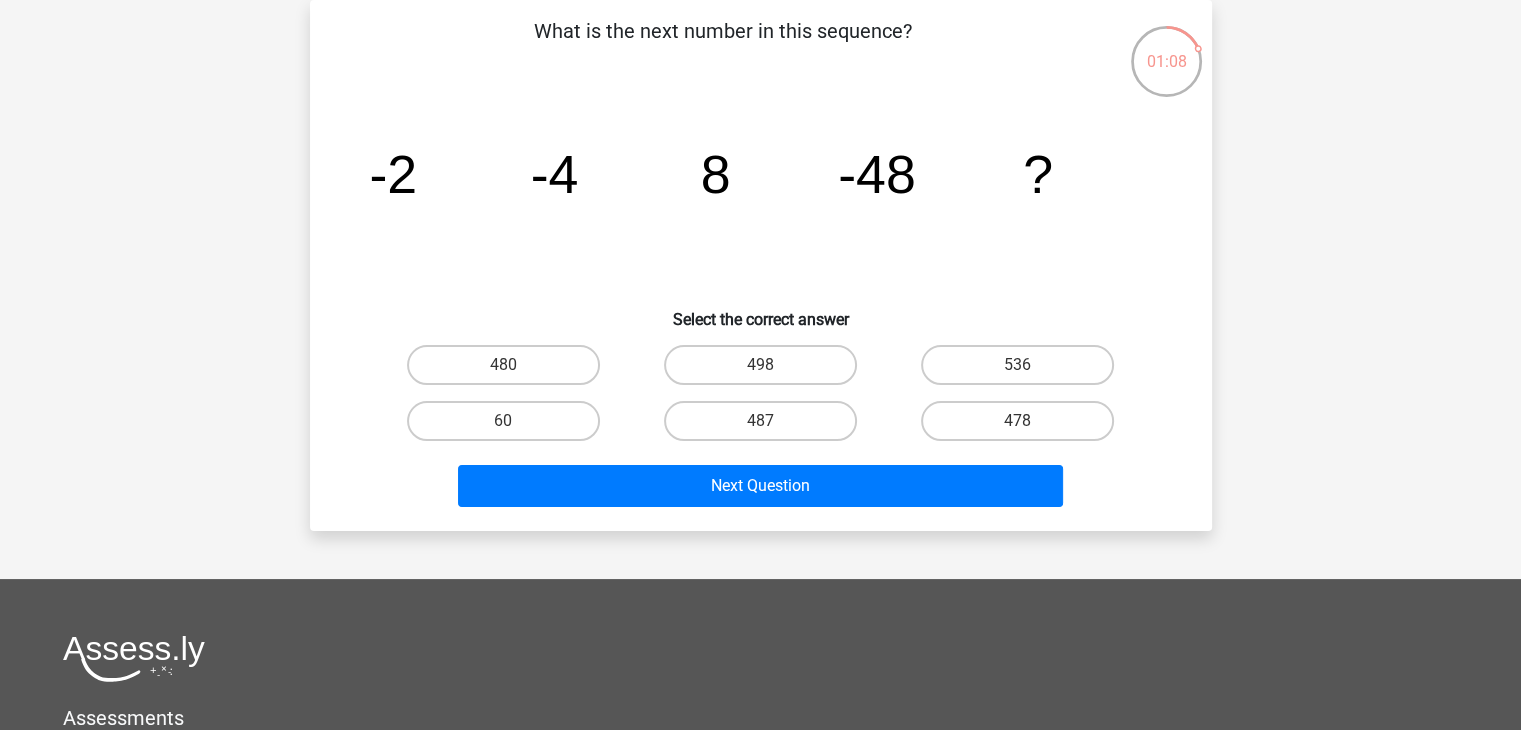 click on "image/svg+xml
-2
-4
8
-48
?" 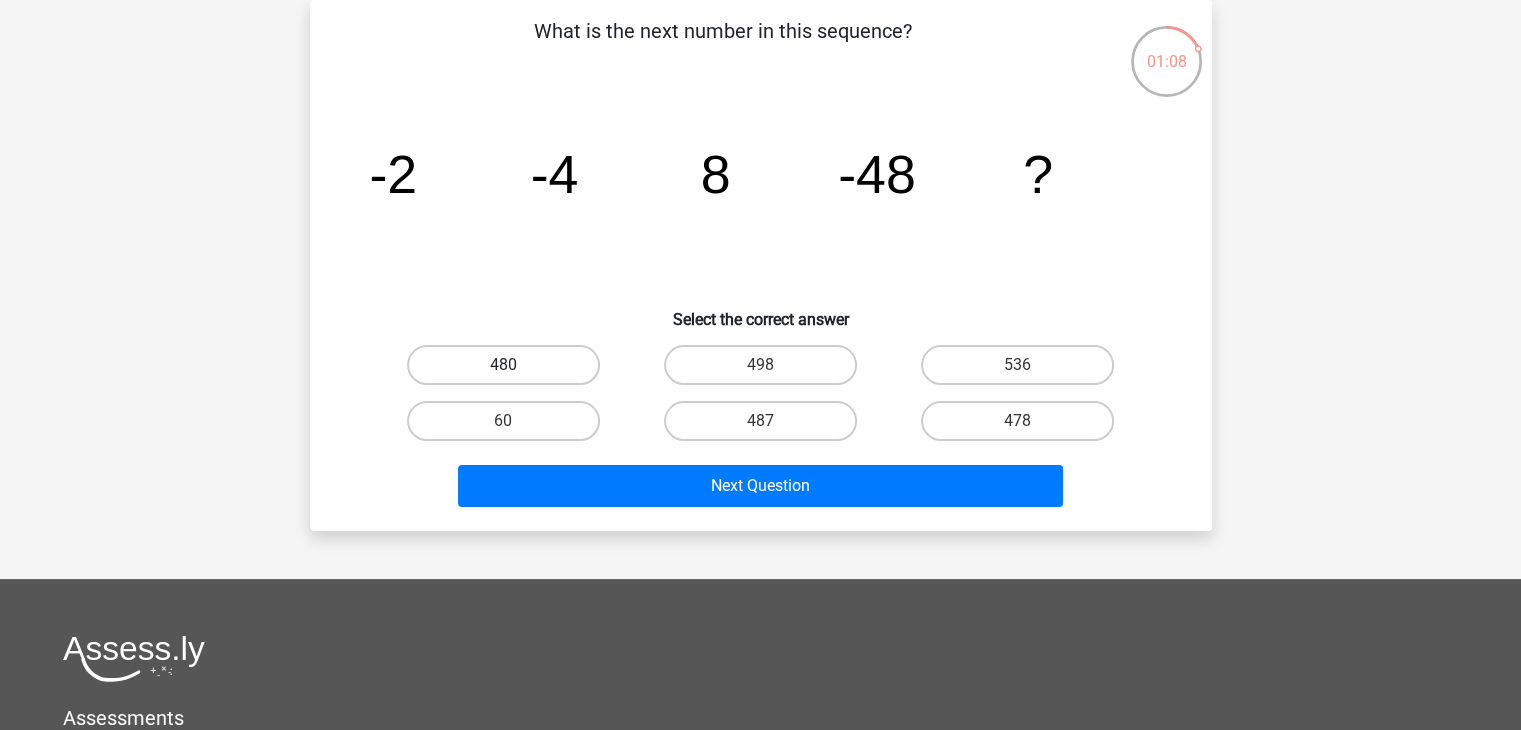 click on "480" at bounding box center (503, 365) 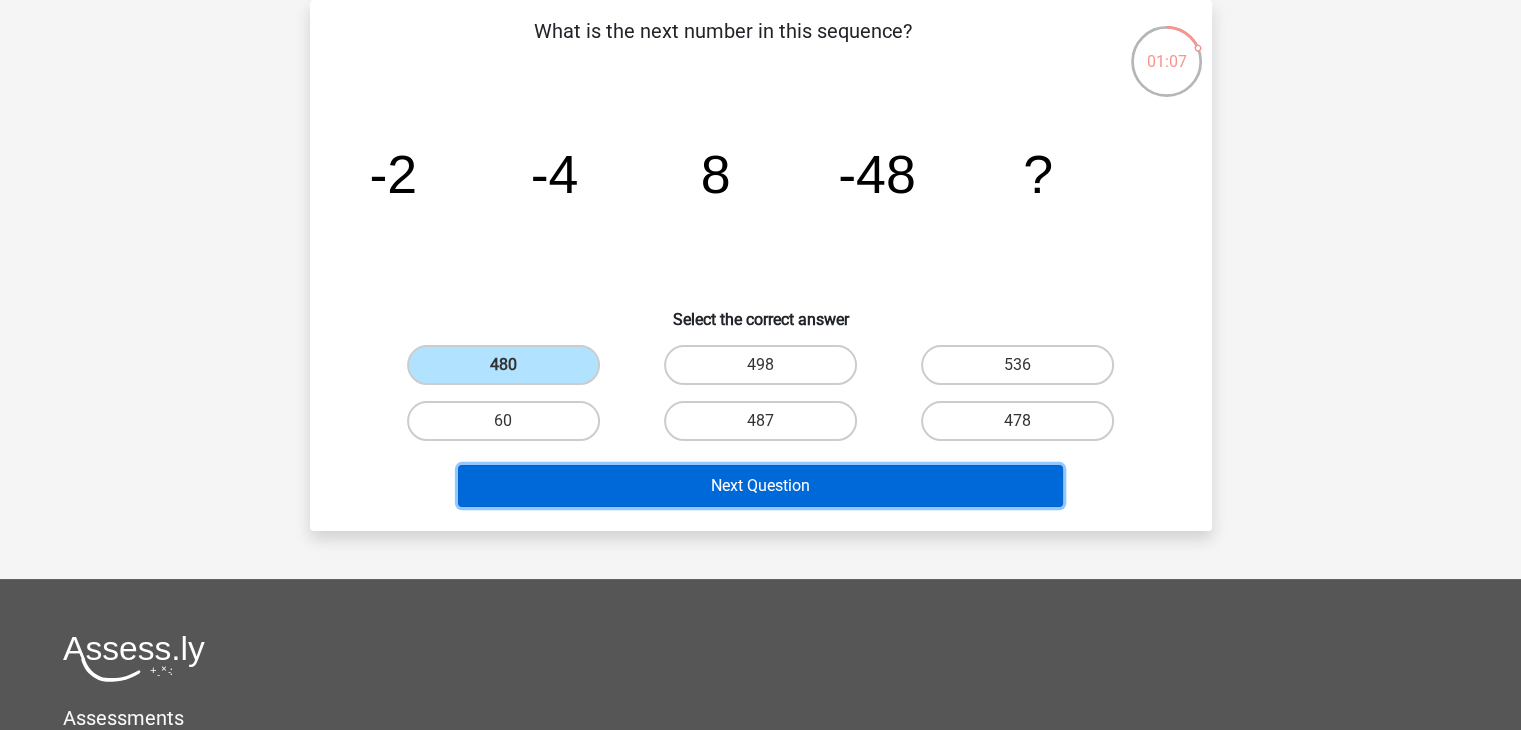 click on "Next Question" at bounding box center (760, 486) 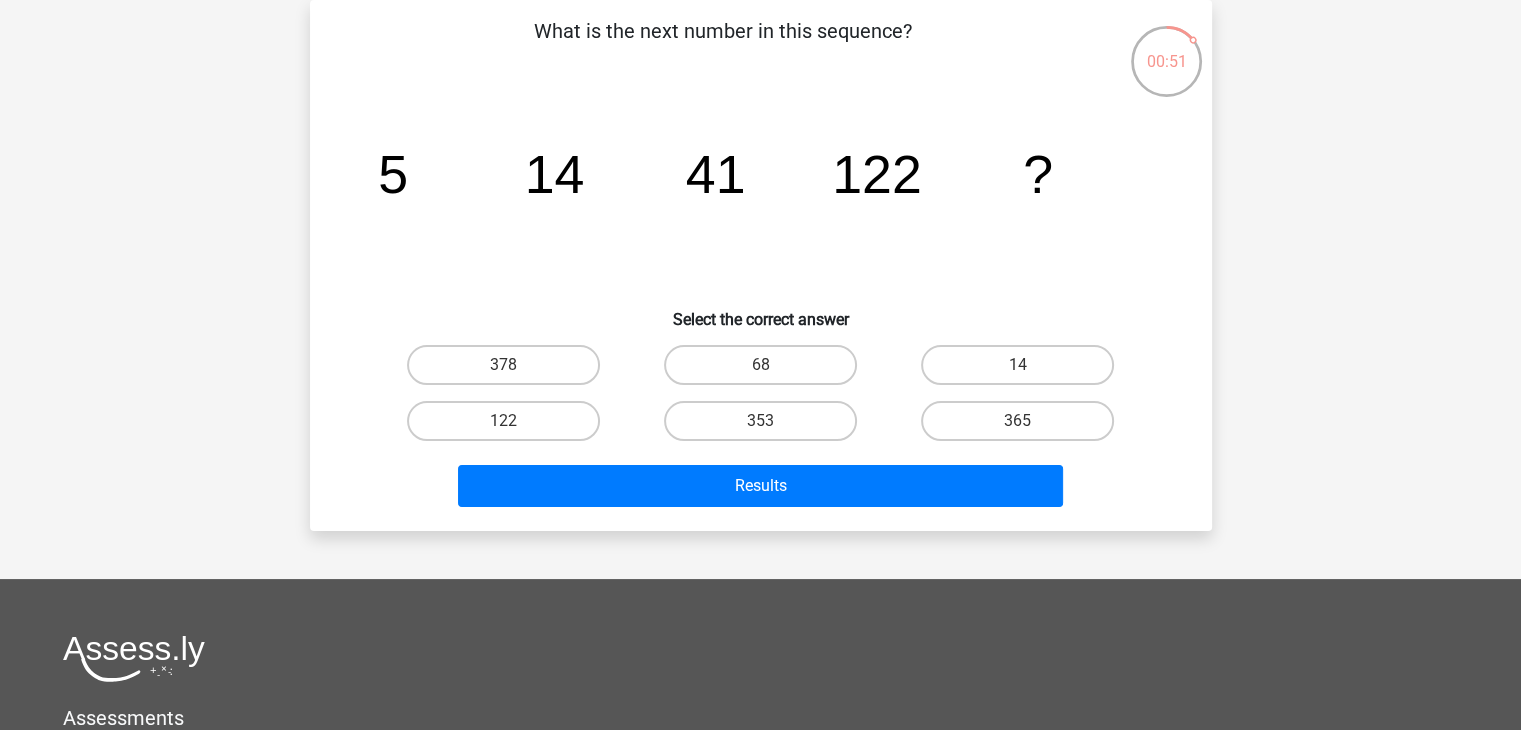 drag, startPoint x: 1042, startPoint y: 188, endPoint x: 902, endPoint y: 333, distance: 201.55644 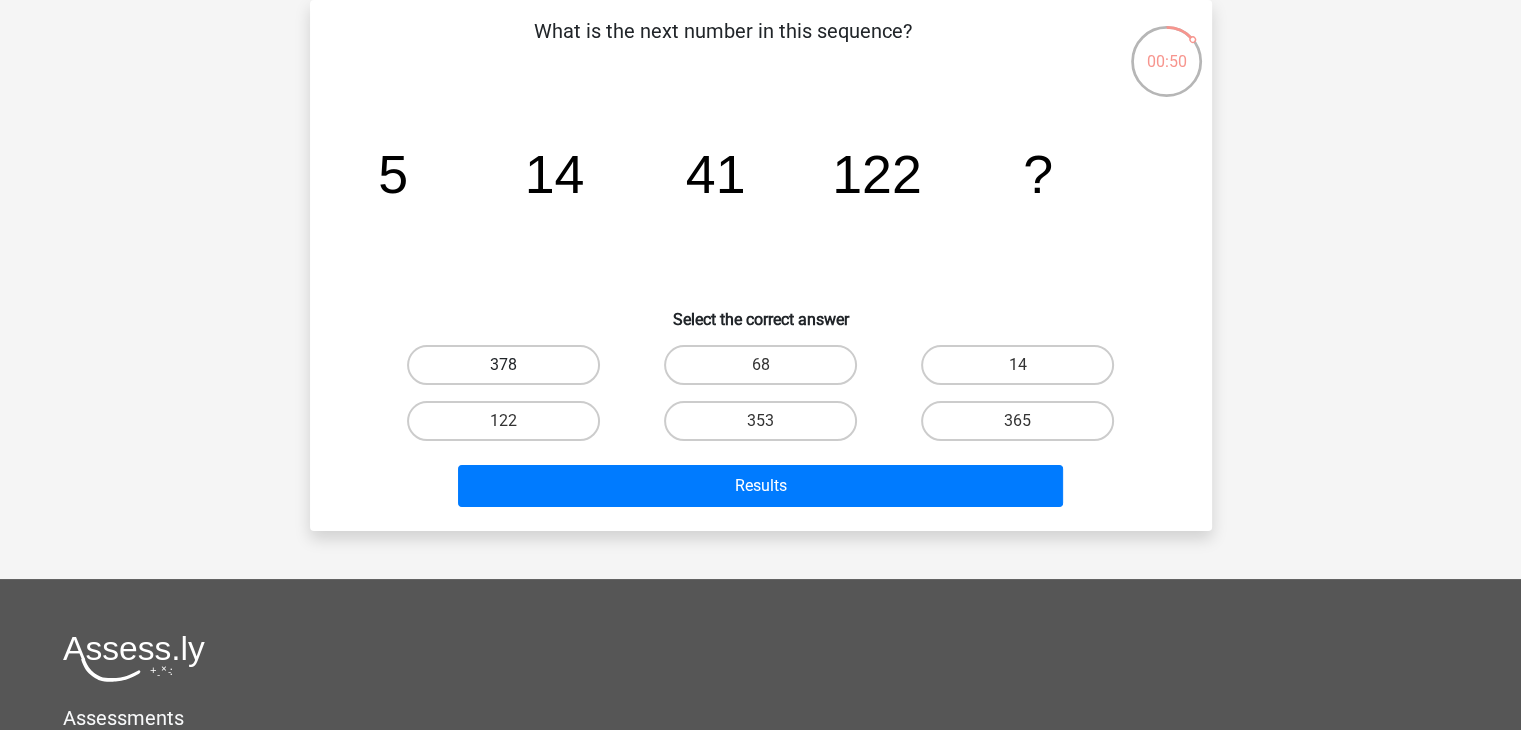 drag, startPoint x: 466, startPoint y: 353, endPoint x: 752, endPoint y: 373, distance: 286.69846 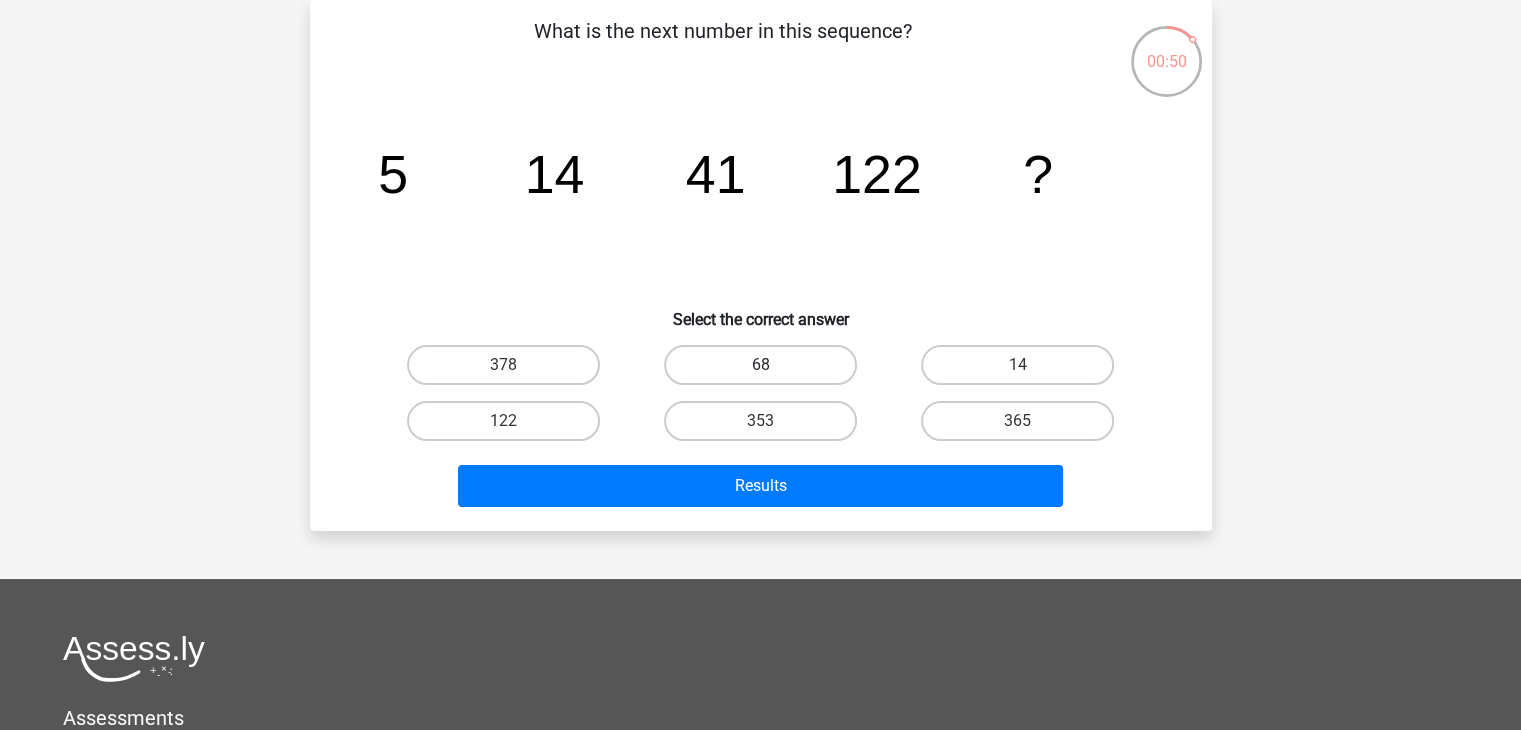 click on "378" at bounding box center [503, 365] 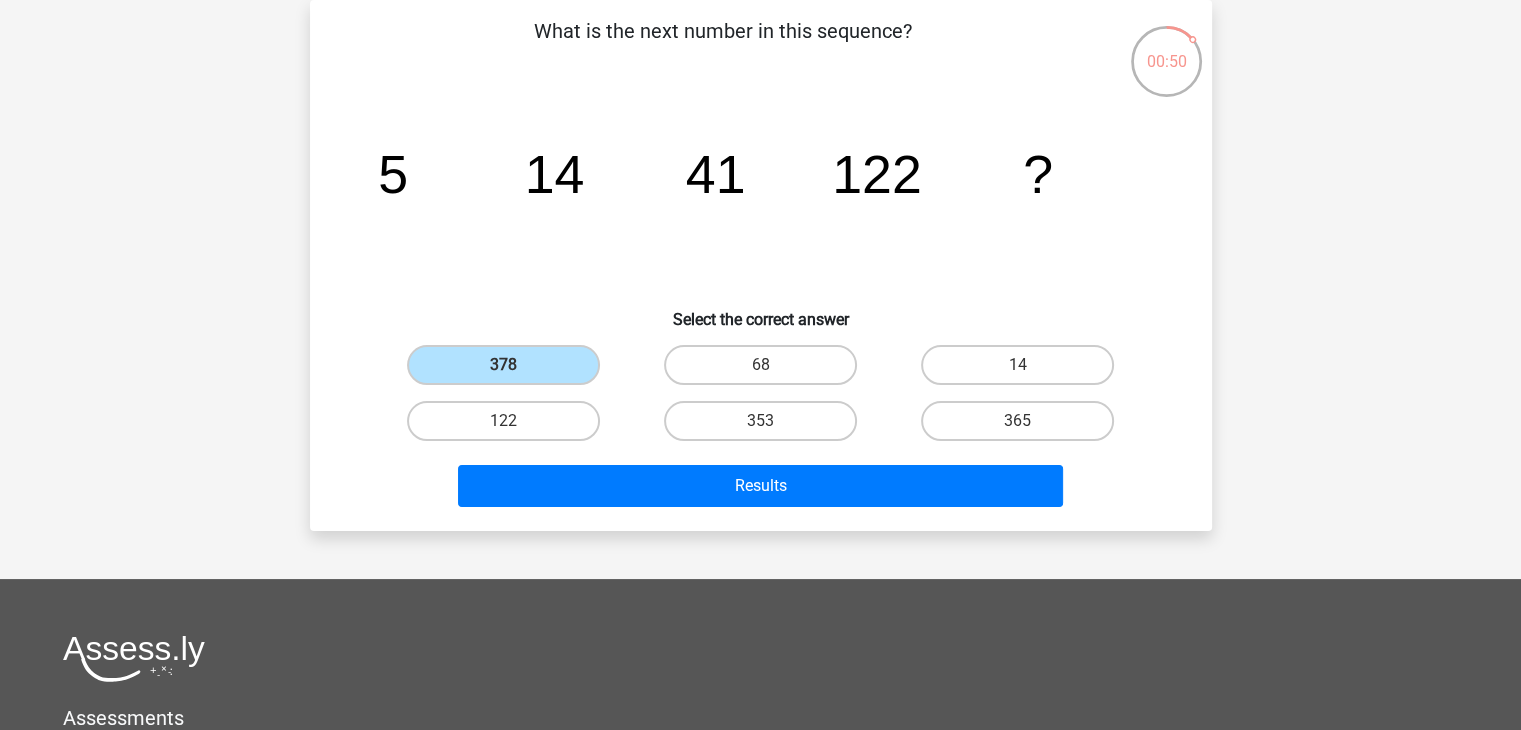 click on "365" at bounding box center [1017, 421] 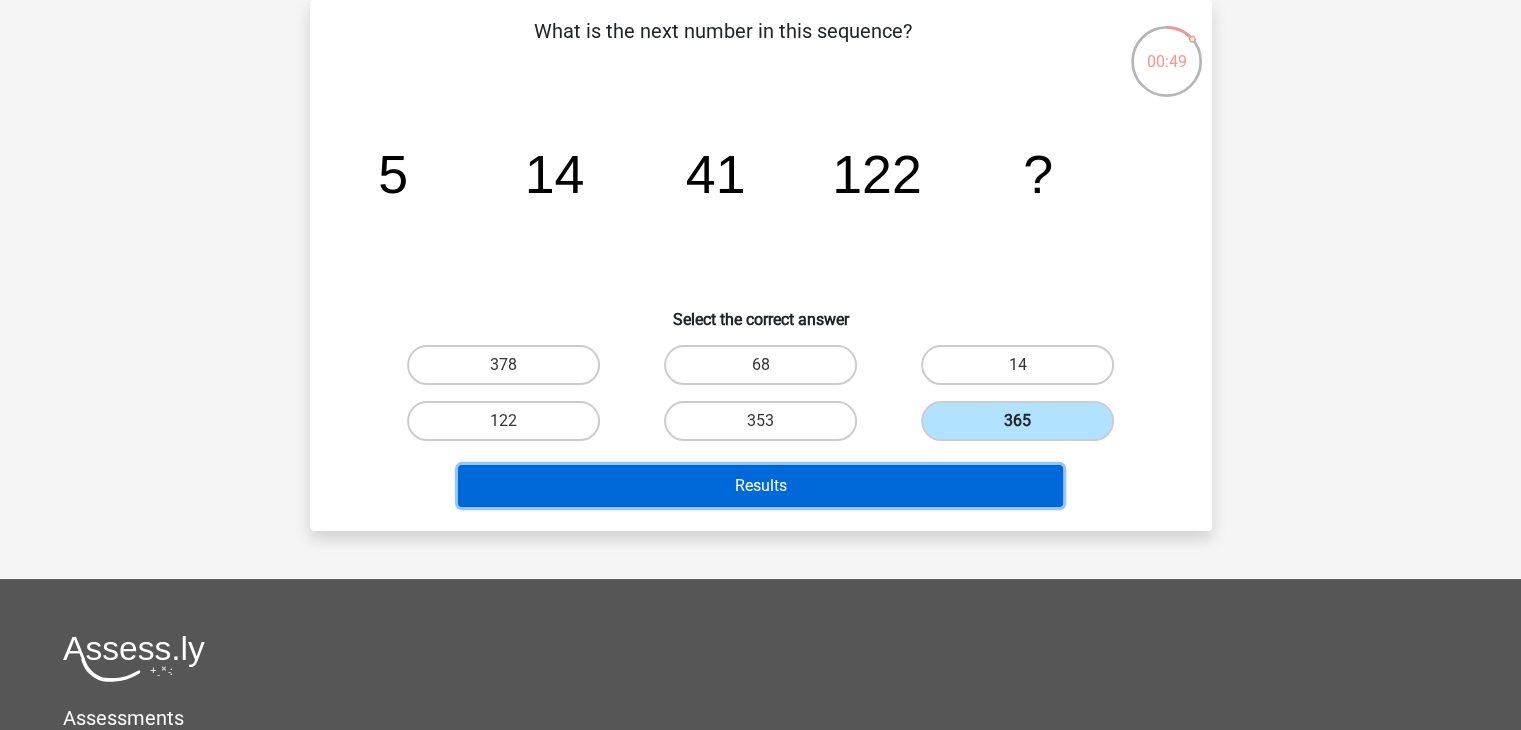 click on "Results" at bounding box center (760, 486) 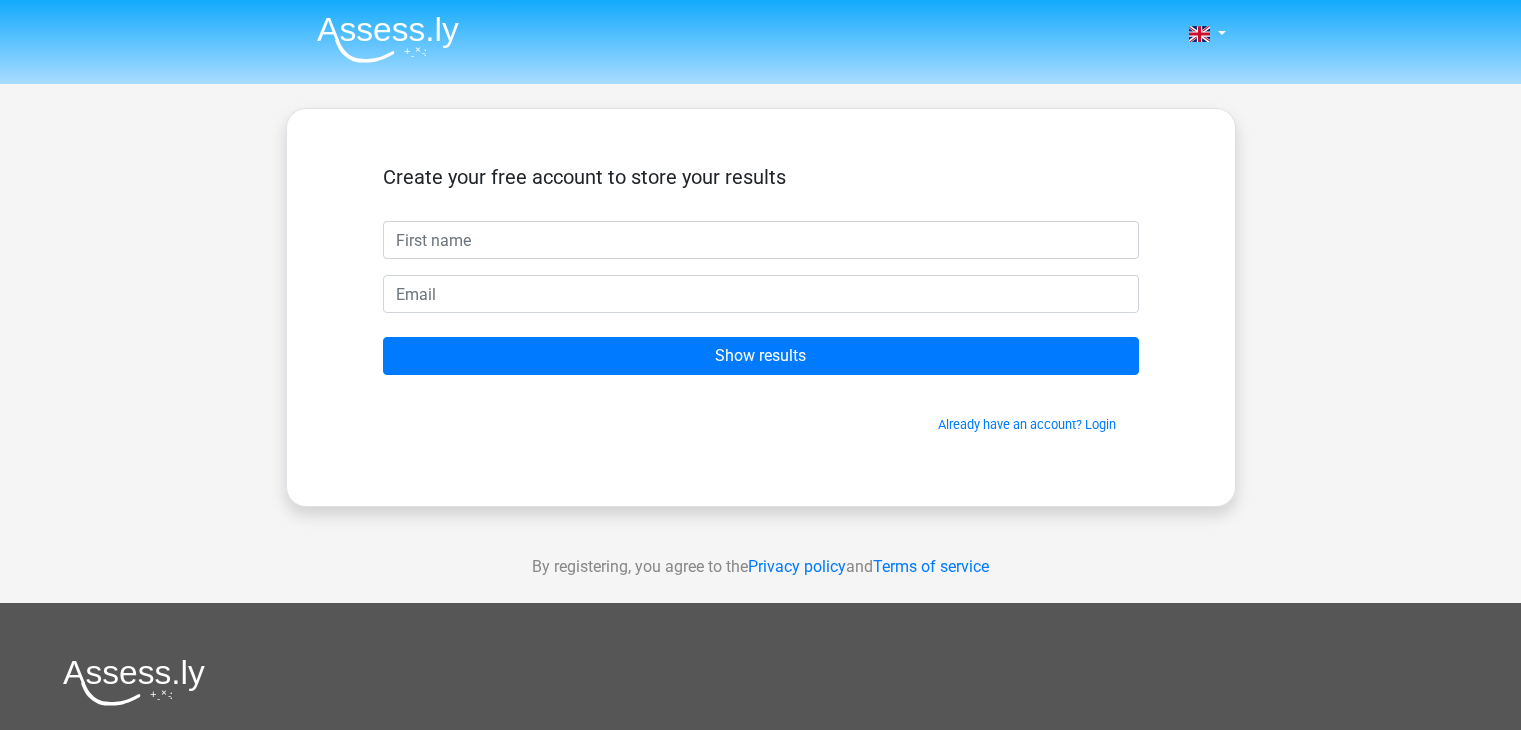 scroll, scrollTop: 0, scrollLeft: 0, axis: both 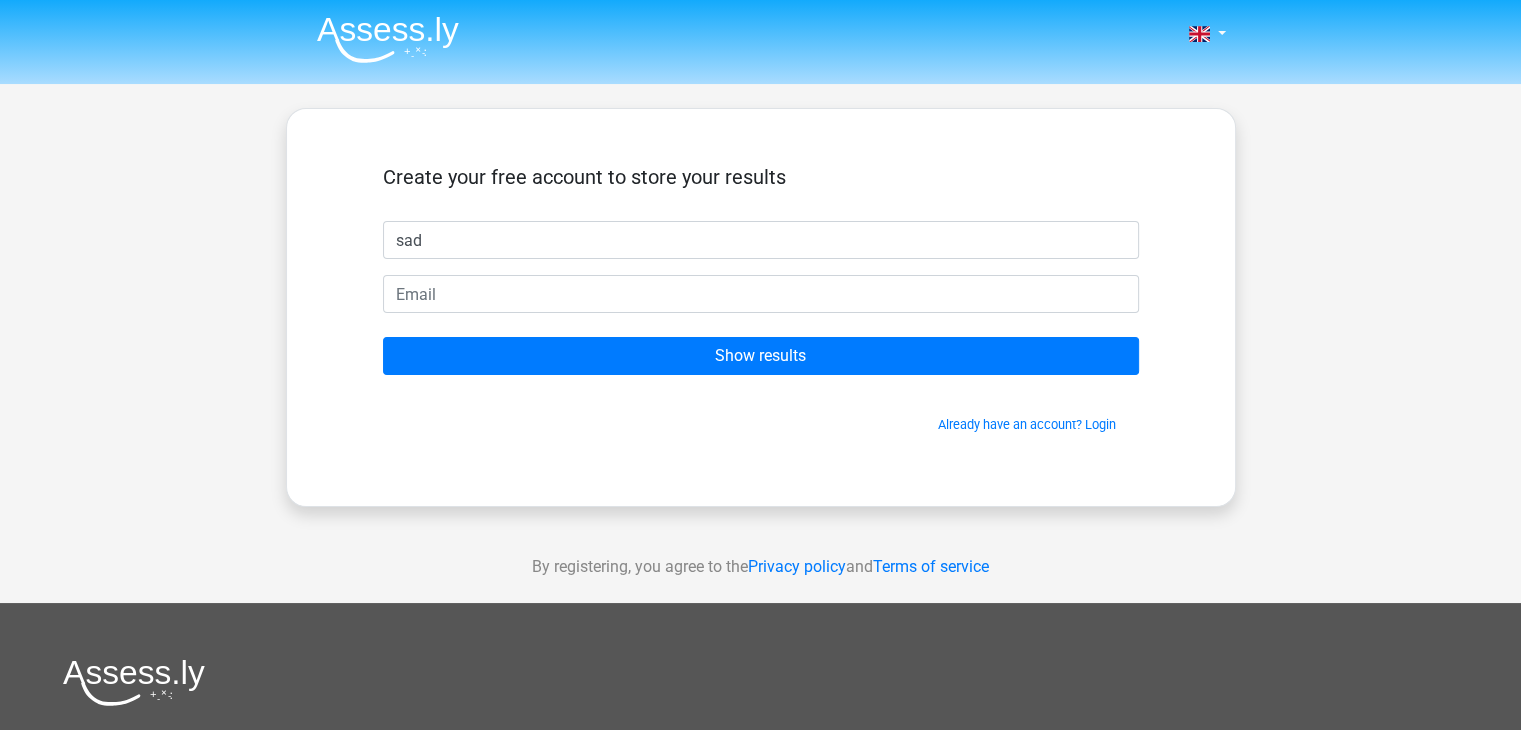 type on "sad" 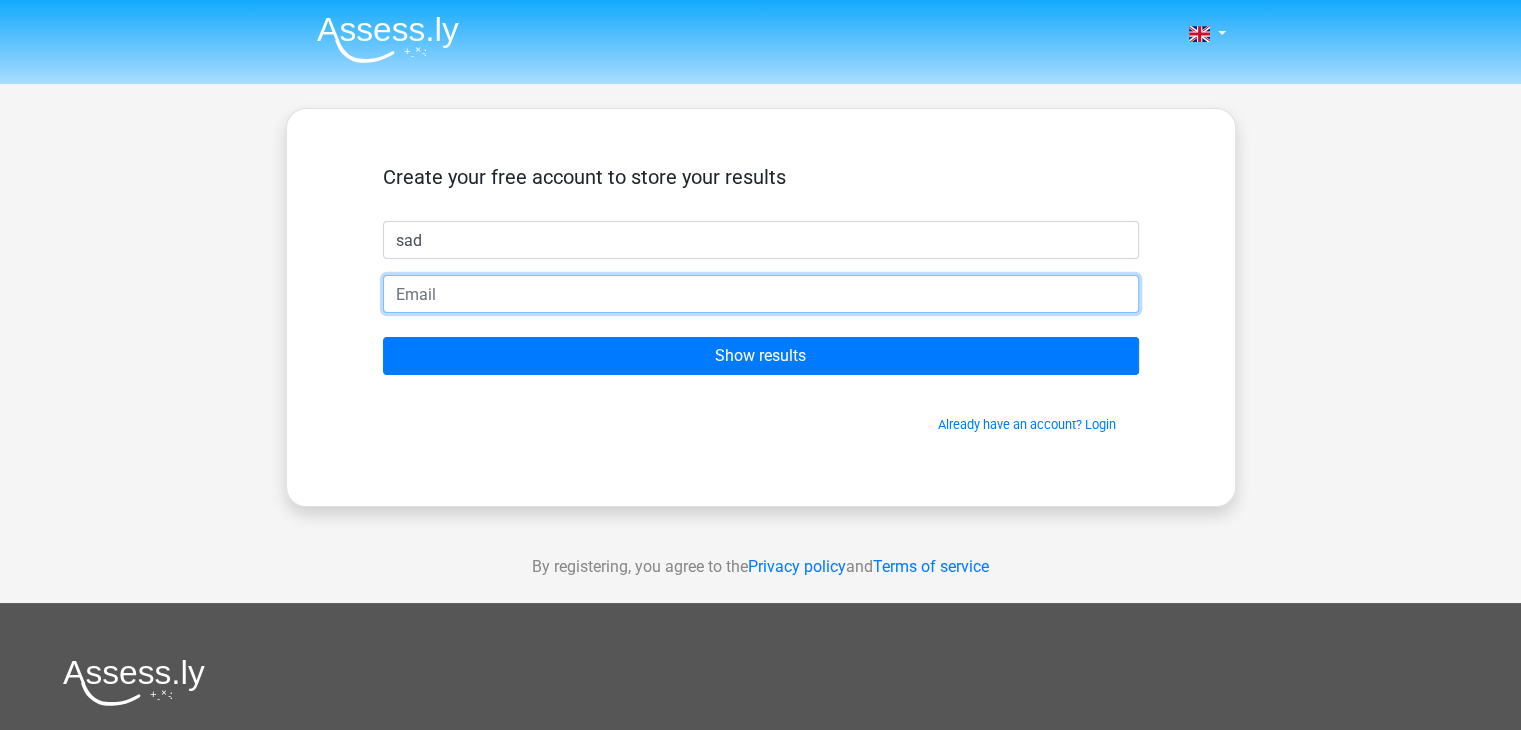 click at bounding box center [761, 294] 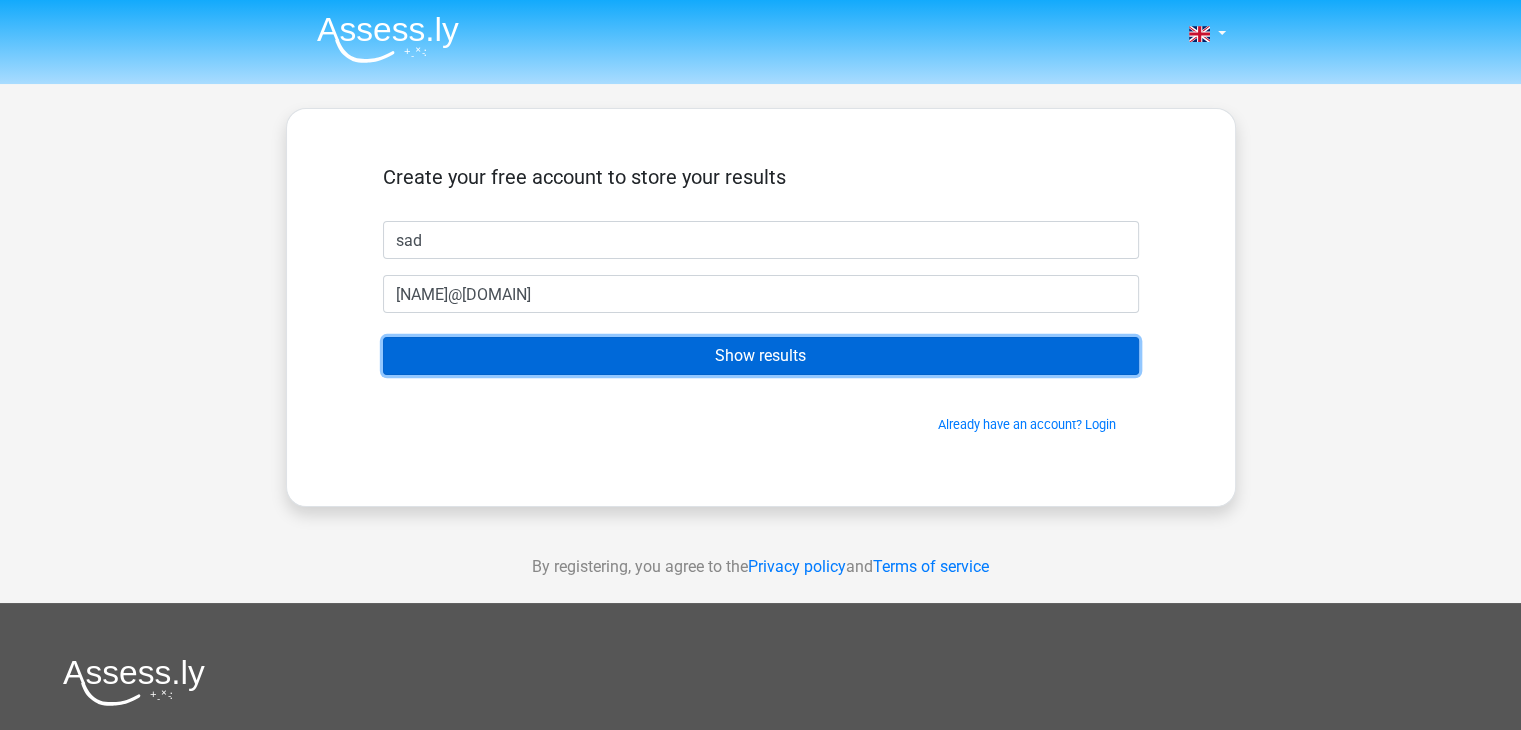 click on "Show results" at bounding box center [761, 356] 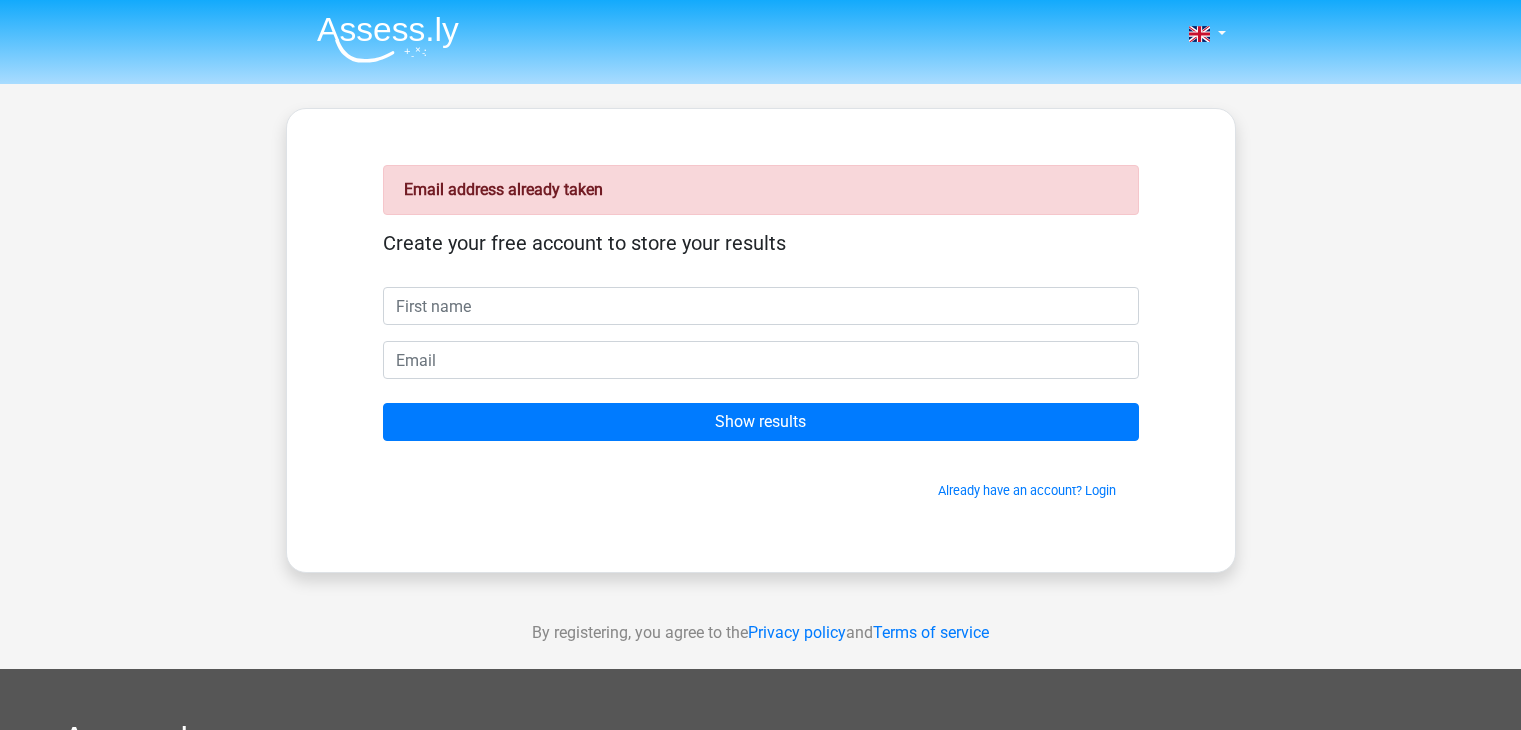 scroll, scrollTop: 0, scrollLeft: 0, axis: both 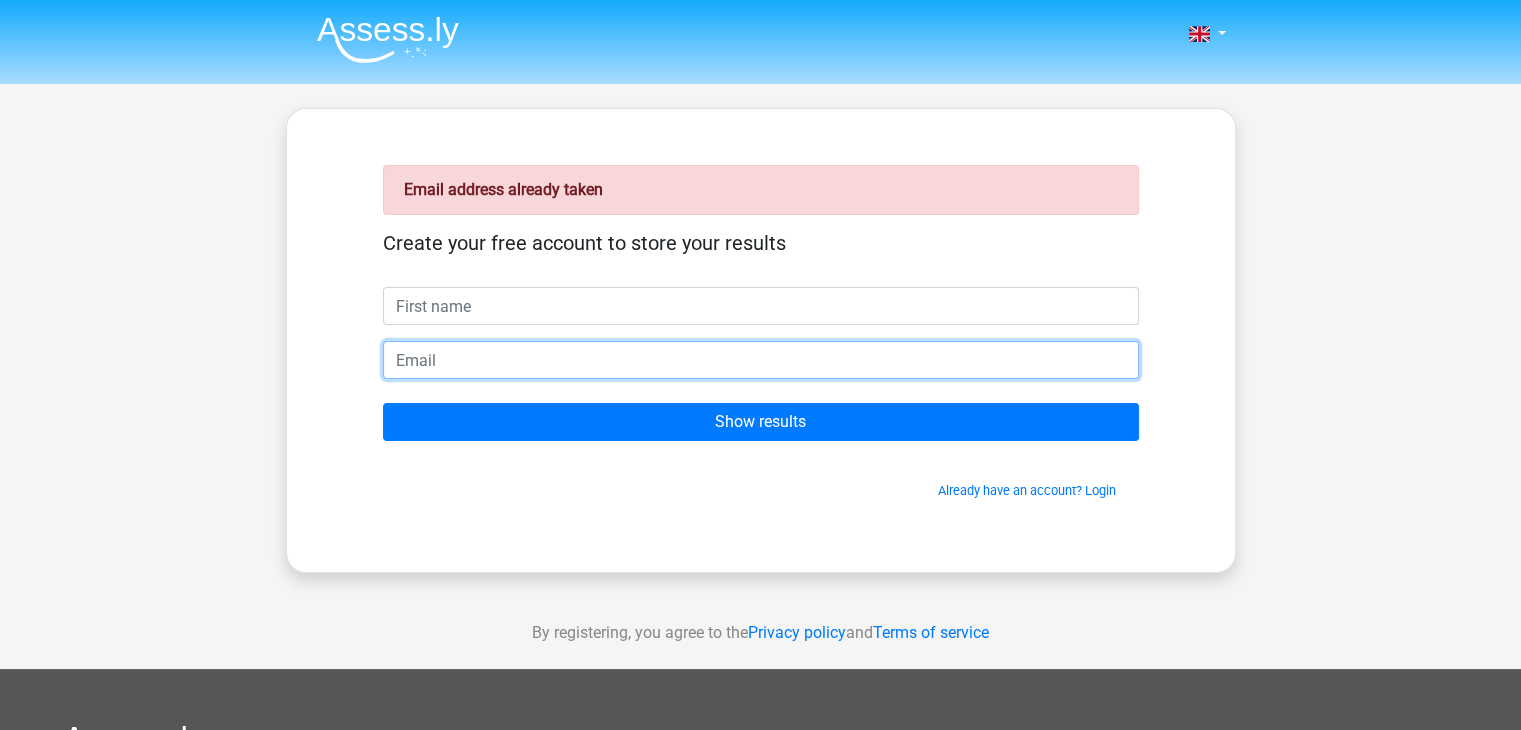 click at bounding box center [761, 360] 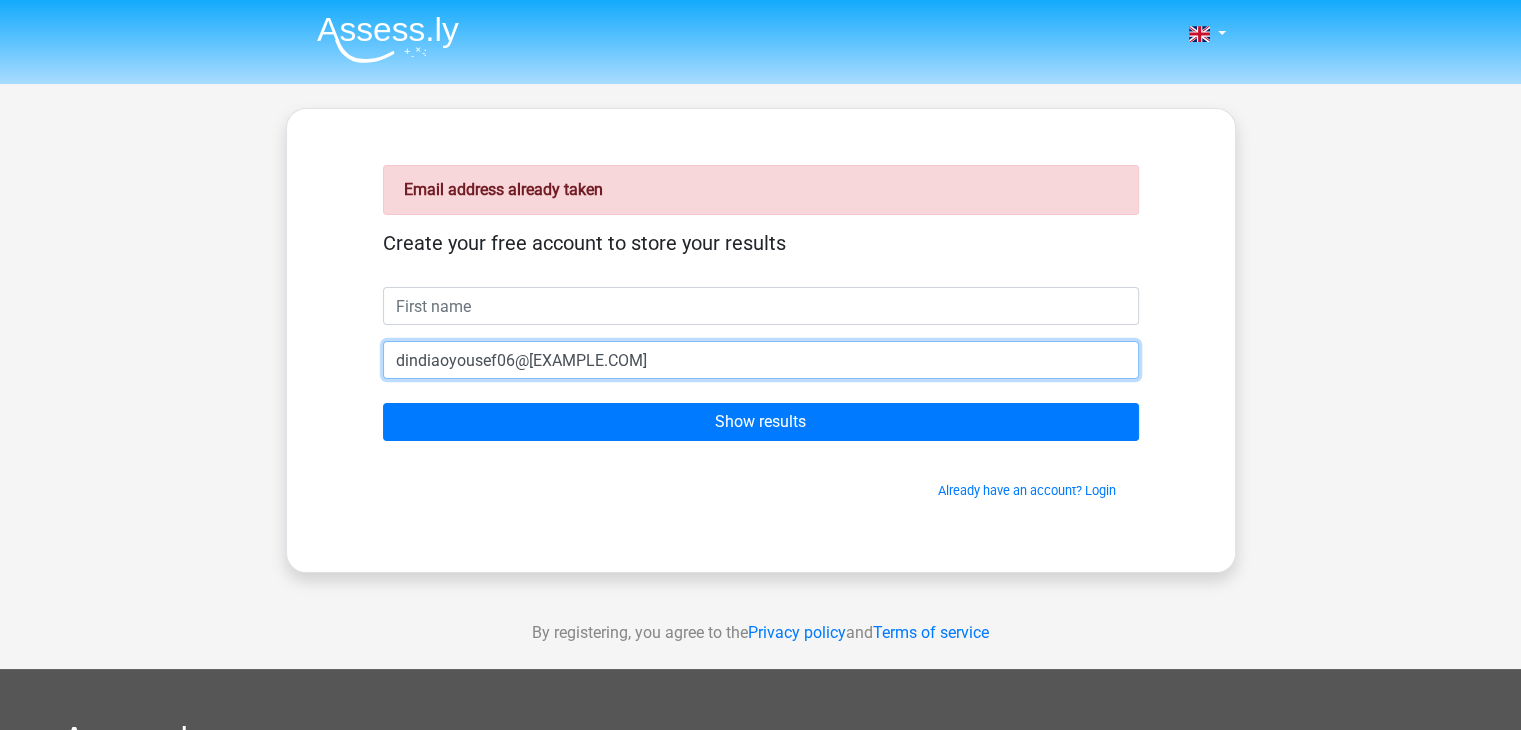 type on "dindiaoyousef06@gmail.com" 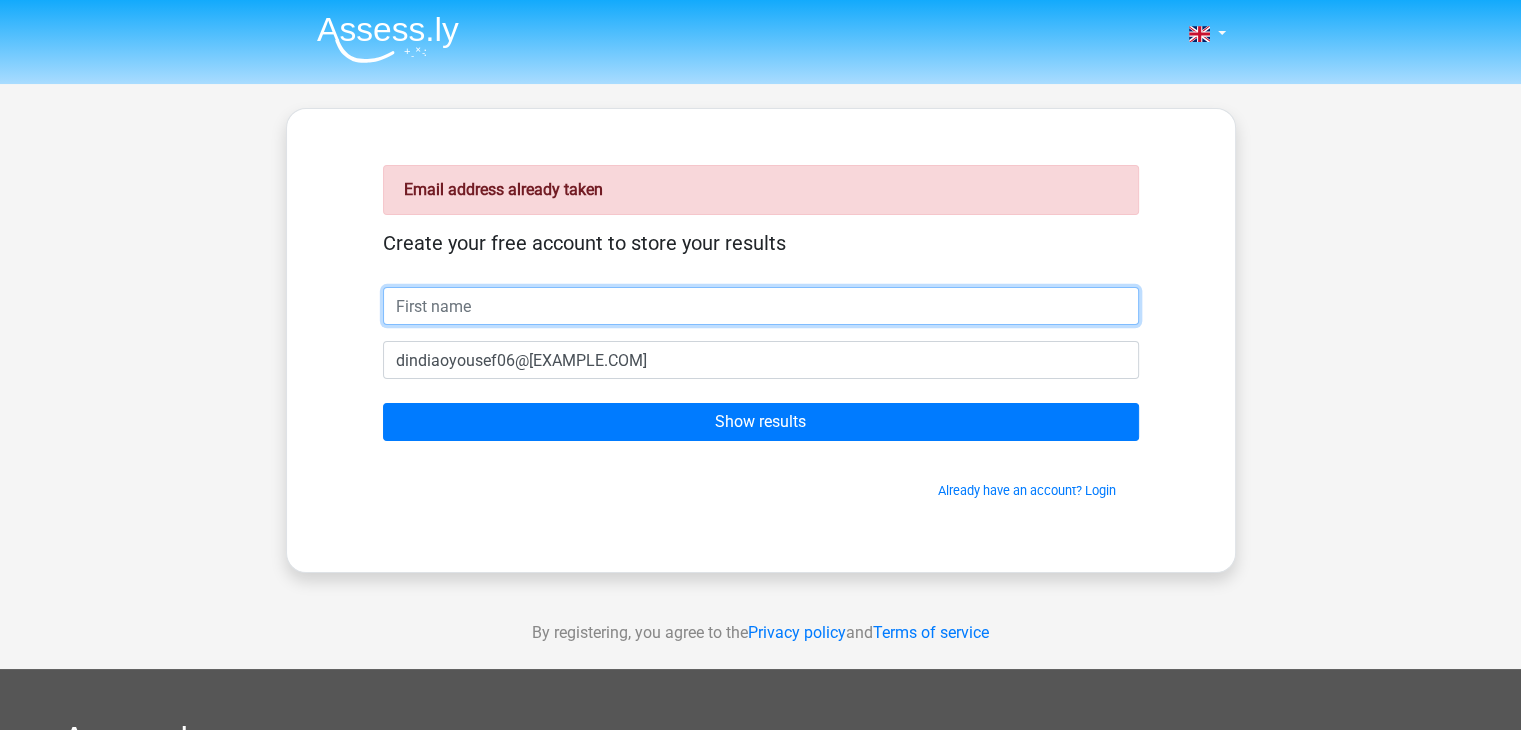 click at bounding box center [761, 306] 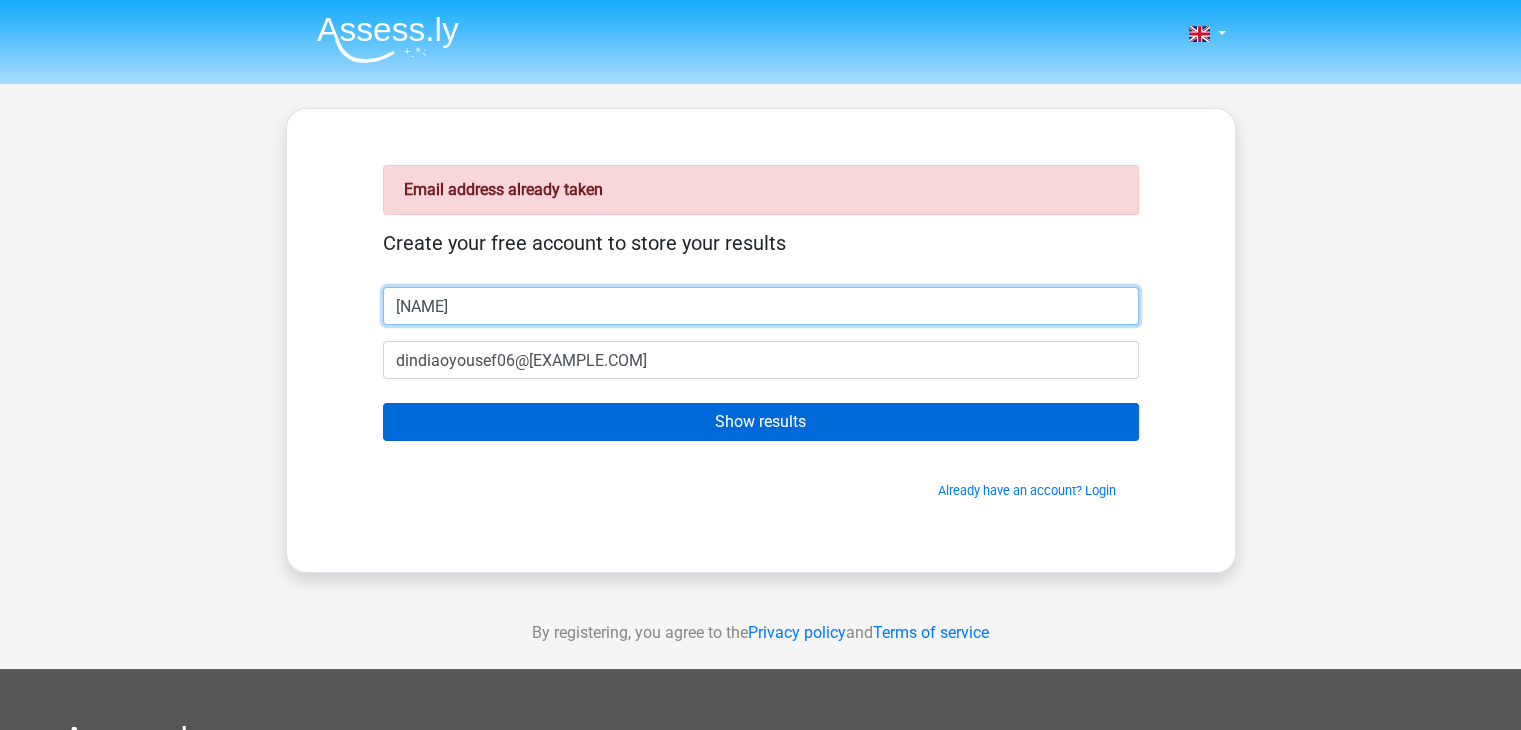 type on "yousef" 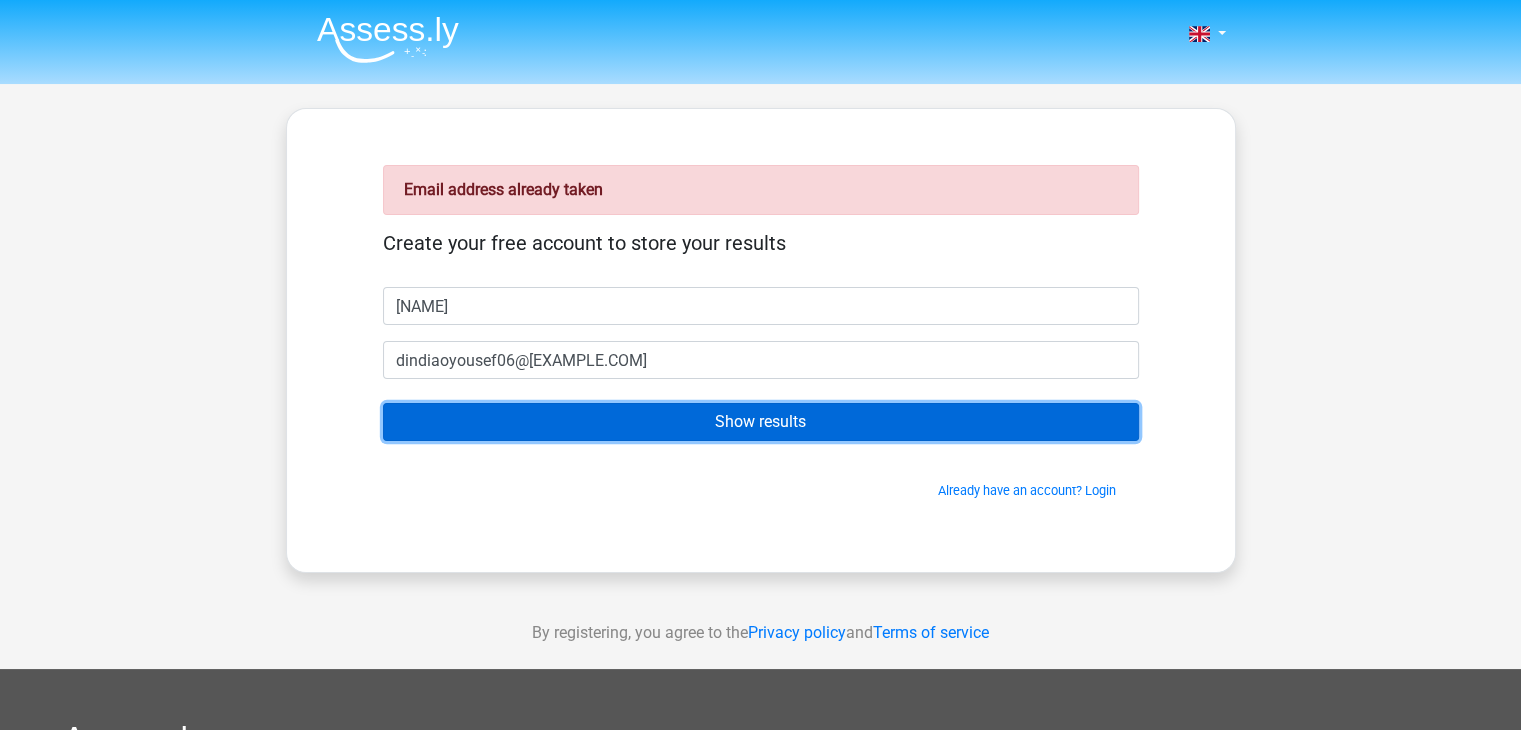 click on "Show results" at bounding box center [761, 422] 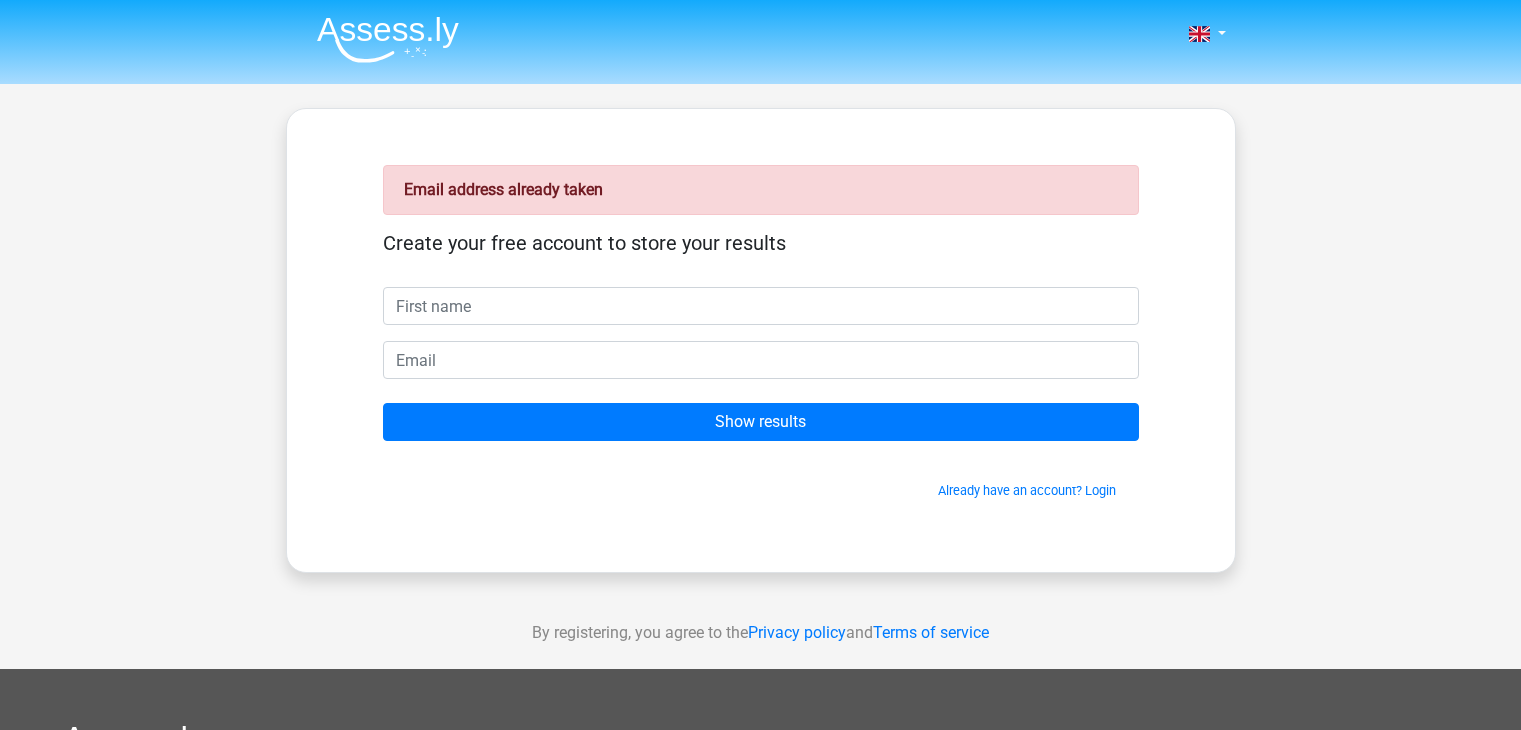 scroll, scrollTop: 0, scrollLeft: 0, axis: both 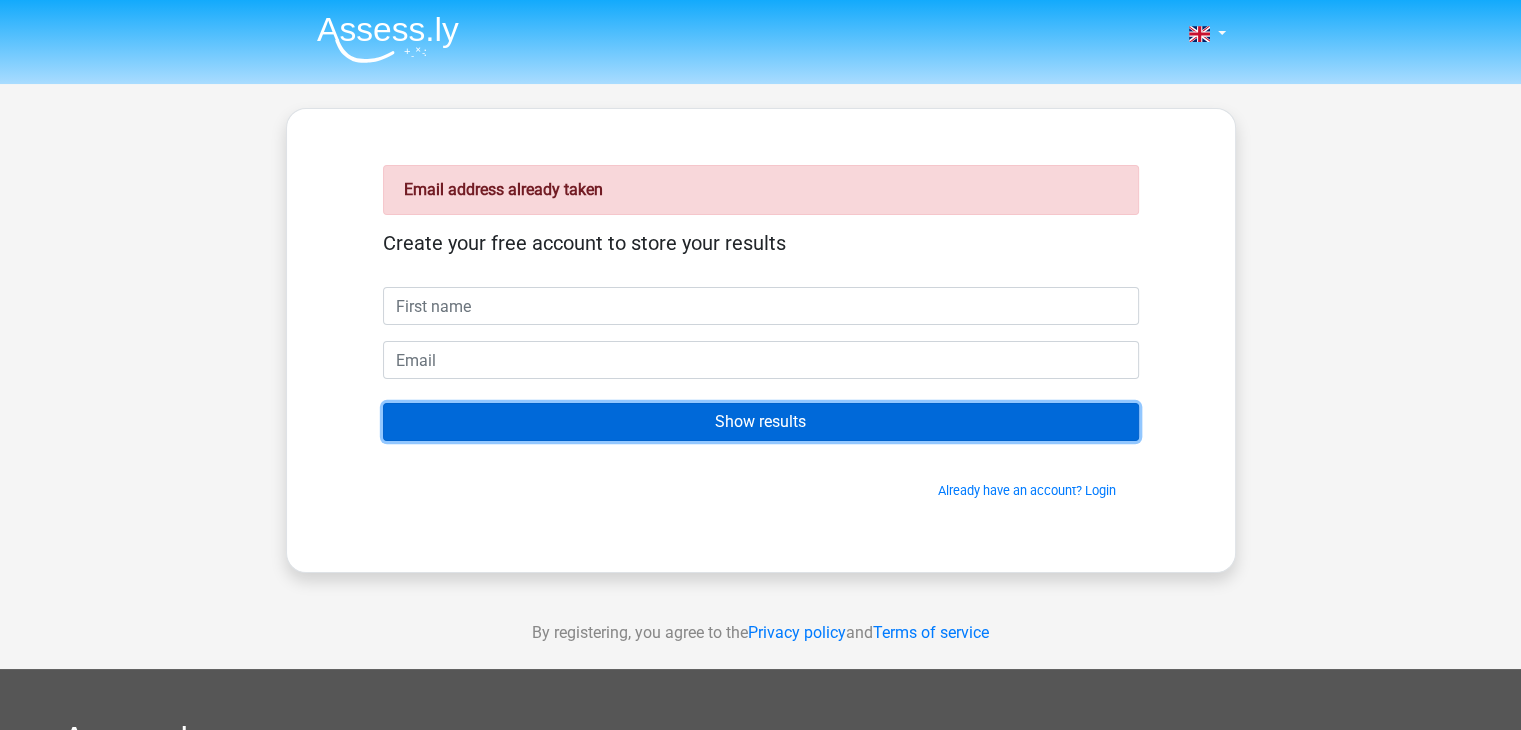 click on "Show results" at bounding box center (761, 422) 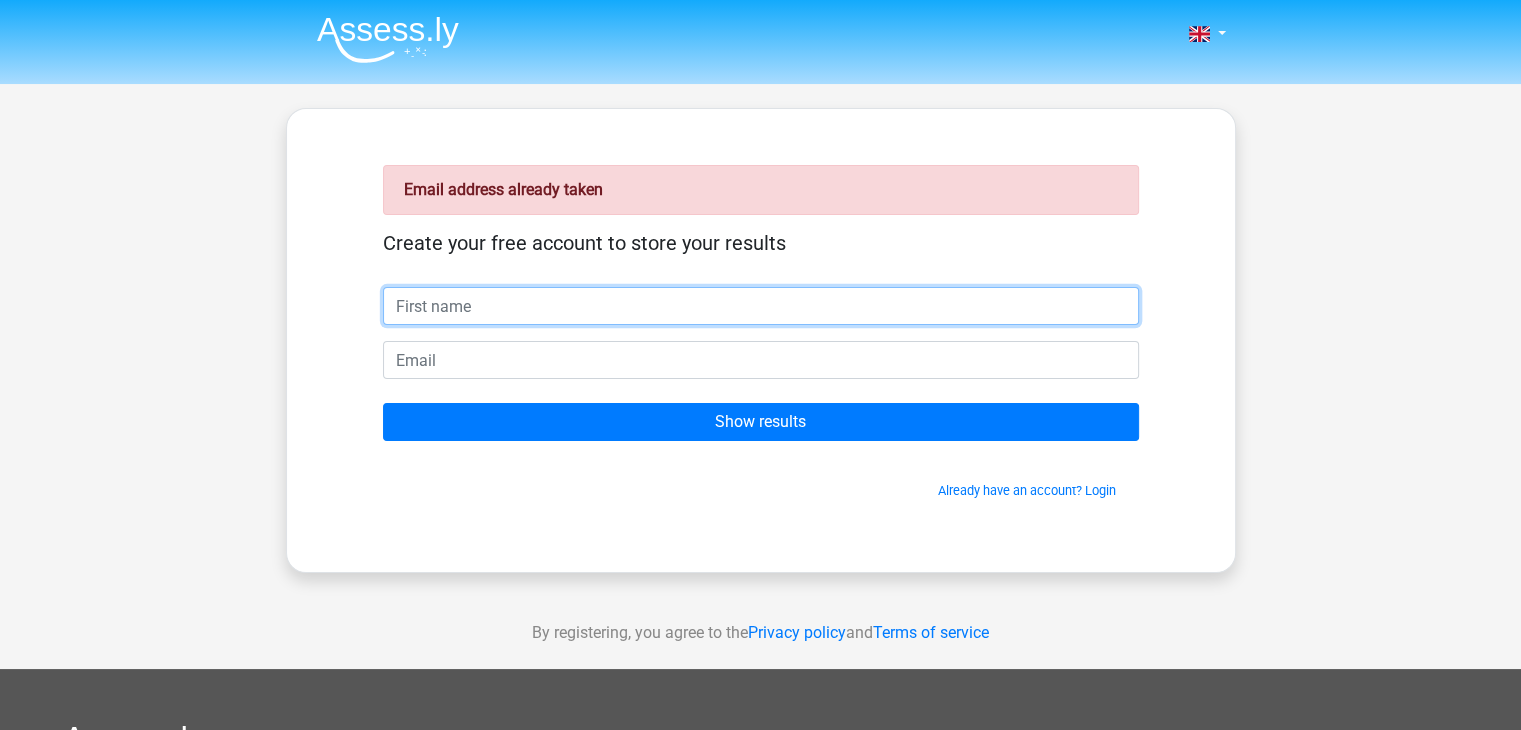 click at bounding box center [761, 306] 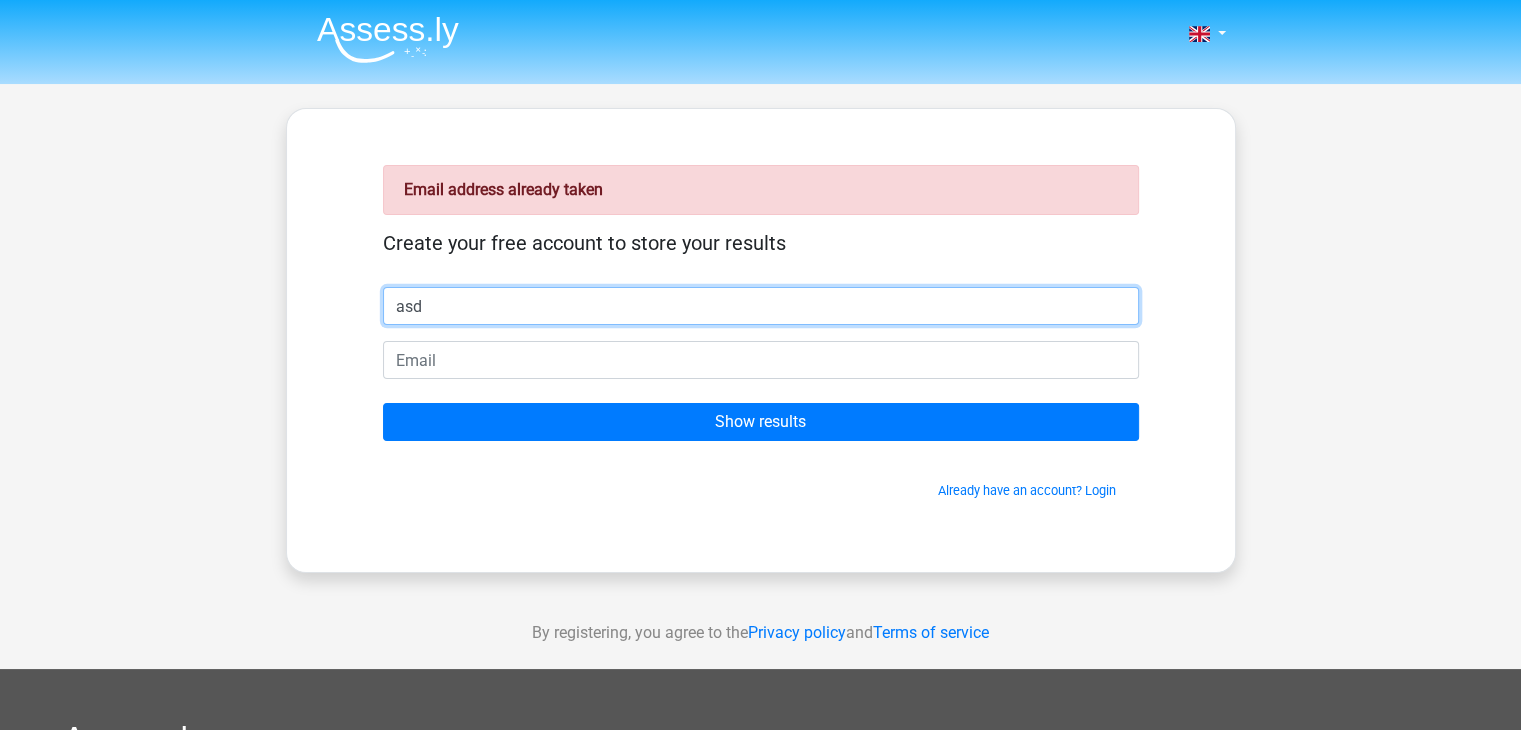 type on "asd" 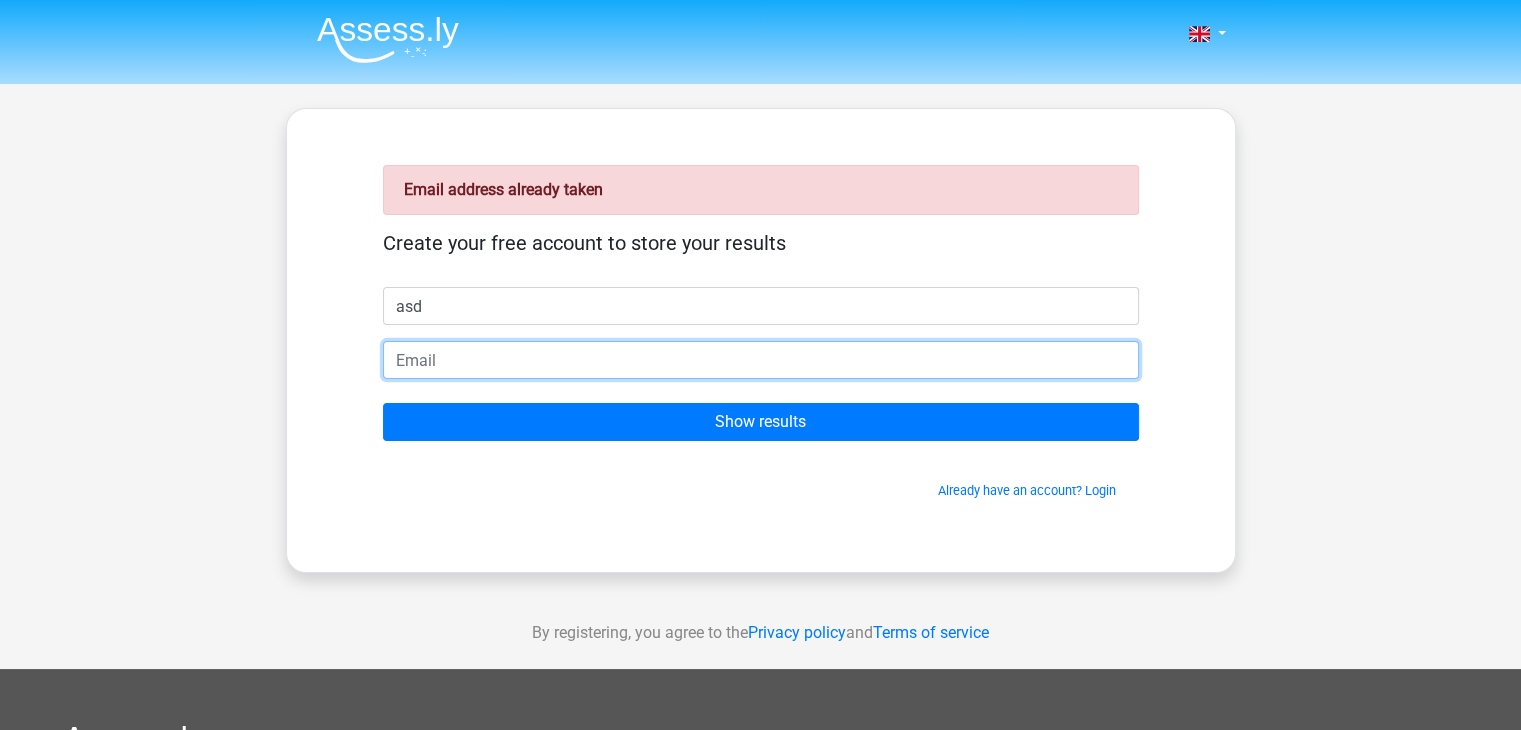 click at bounding box center [761, 360] 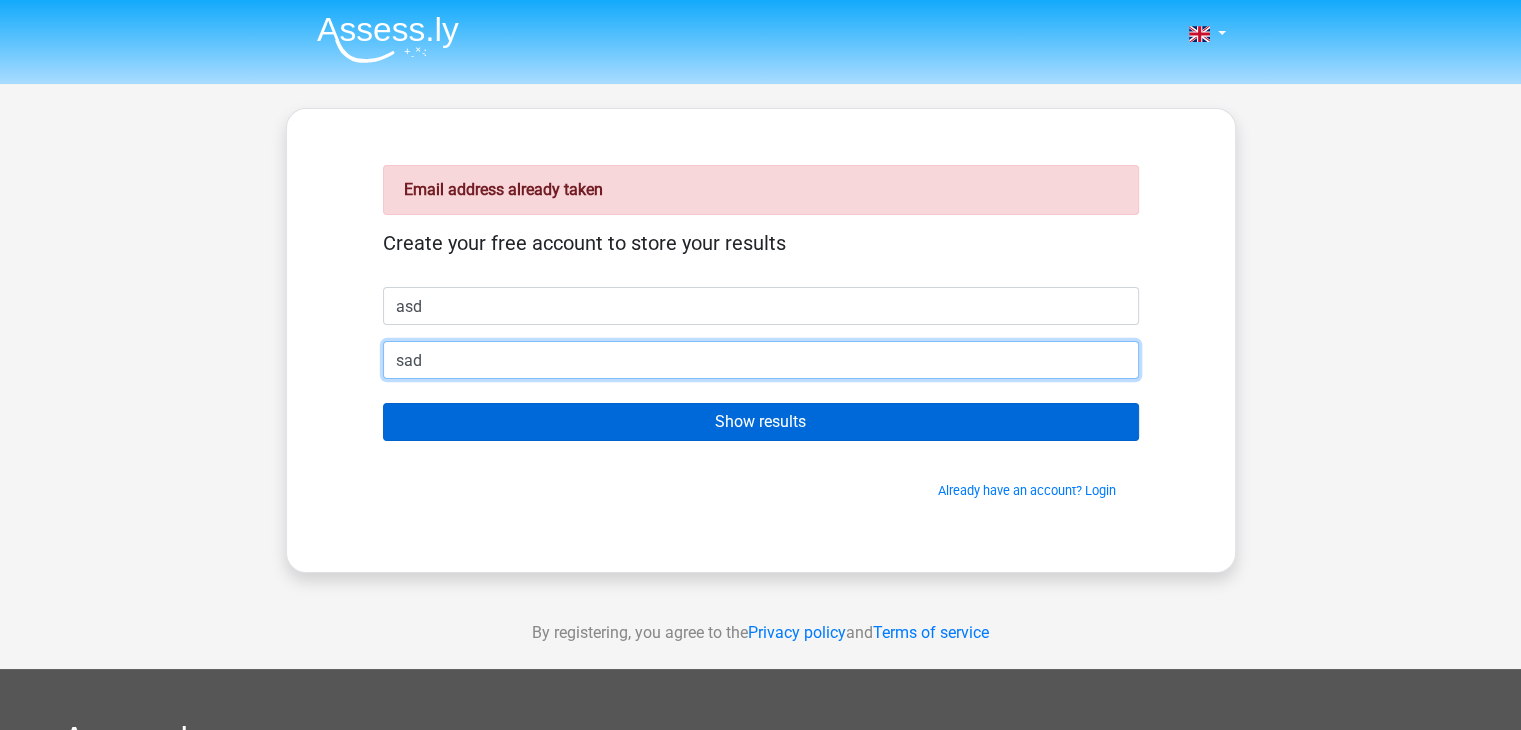 type on "sad" 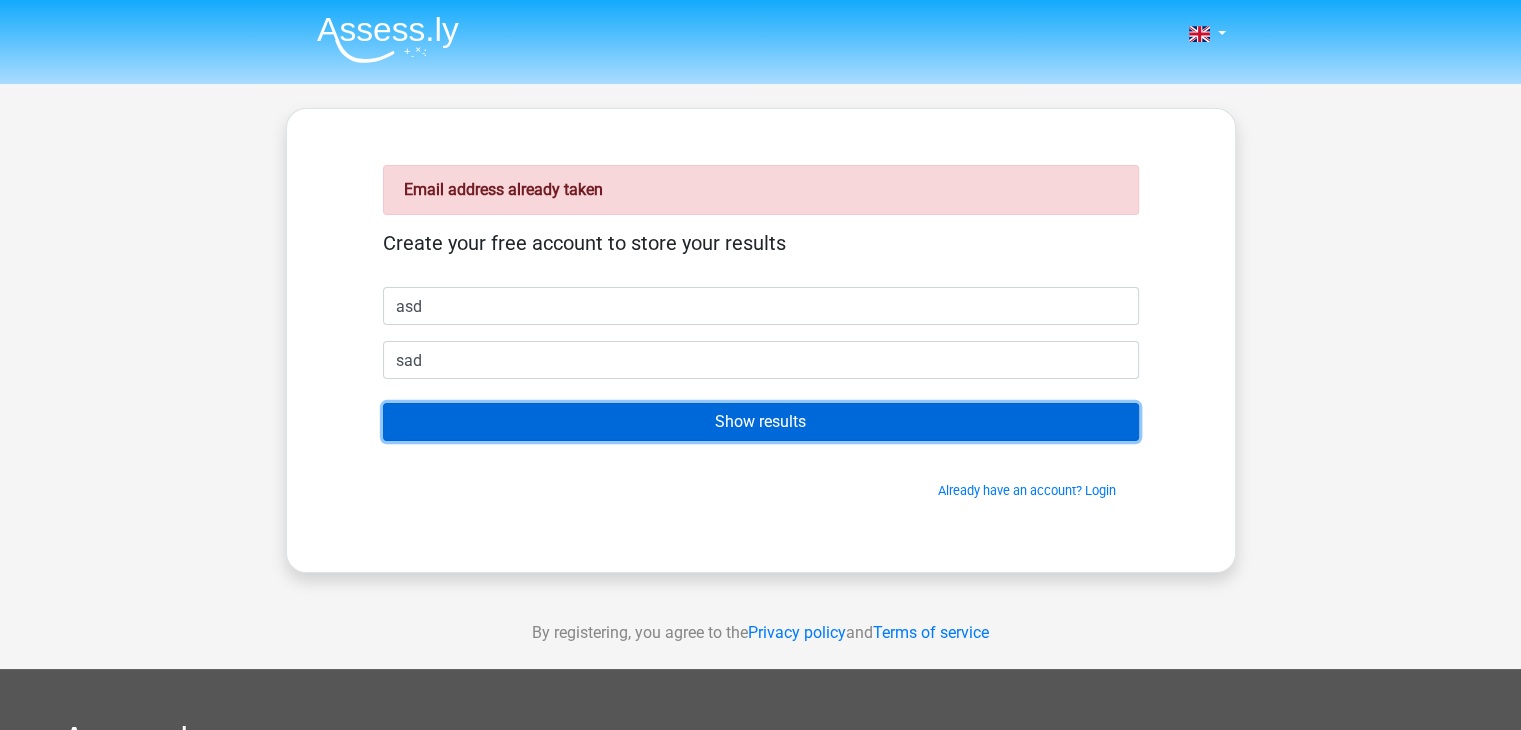 click on "Show results" at bounding box center (761, 422) 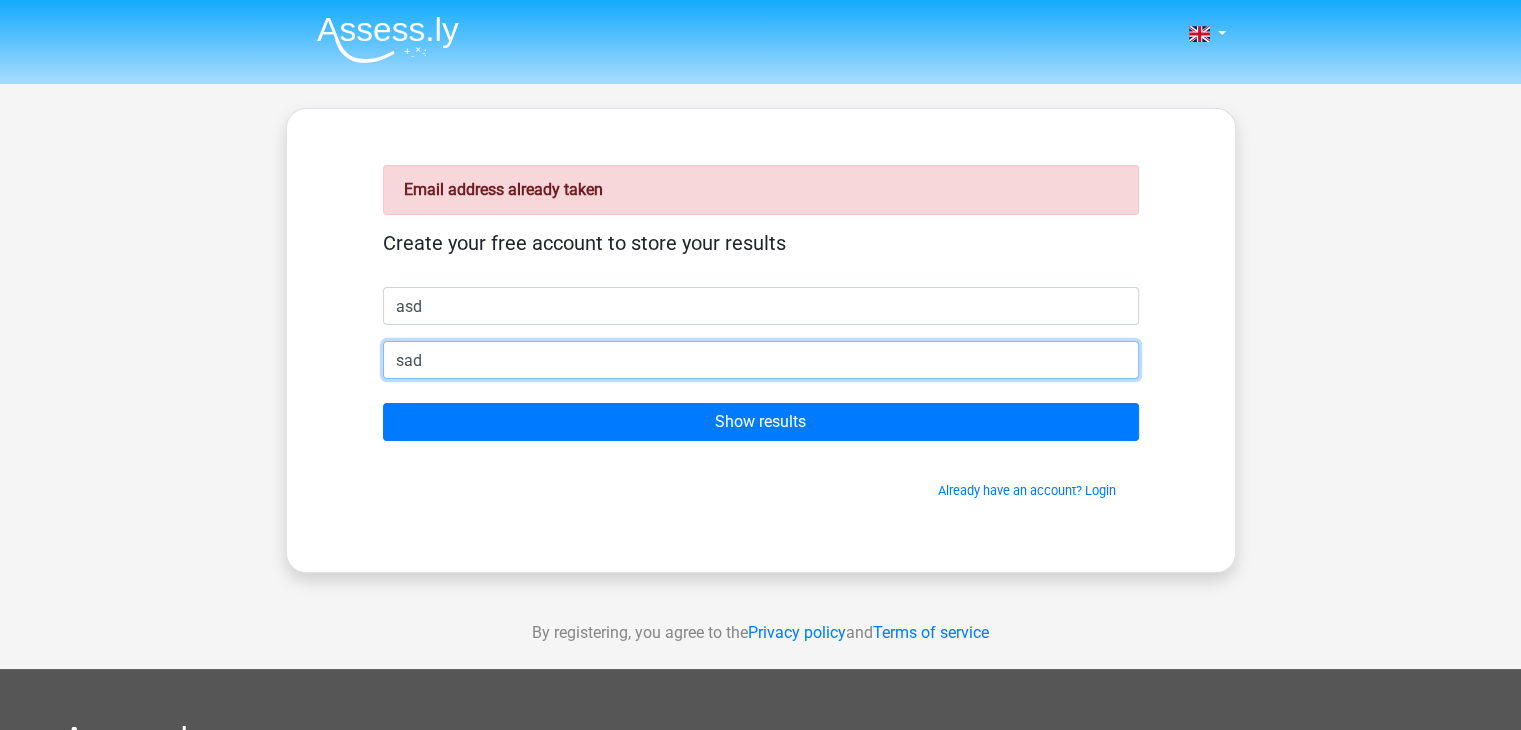 click on "sad" at bounding box center (761, 360) 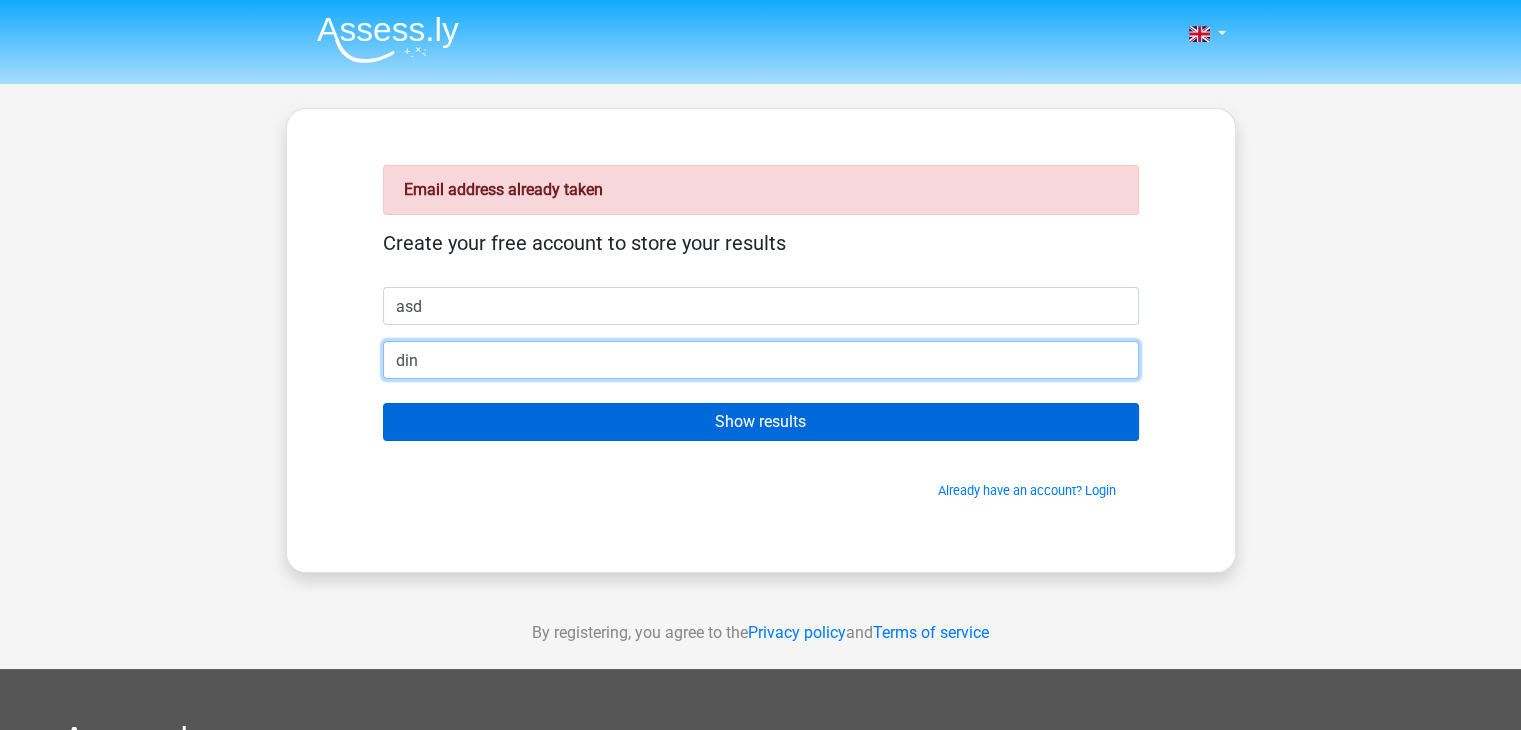 type on "dindiaoyousef06@gmail.com" 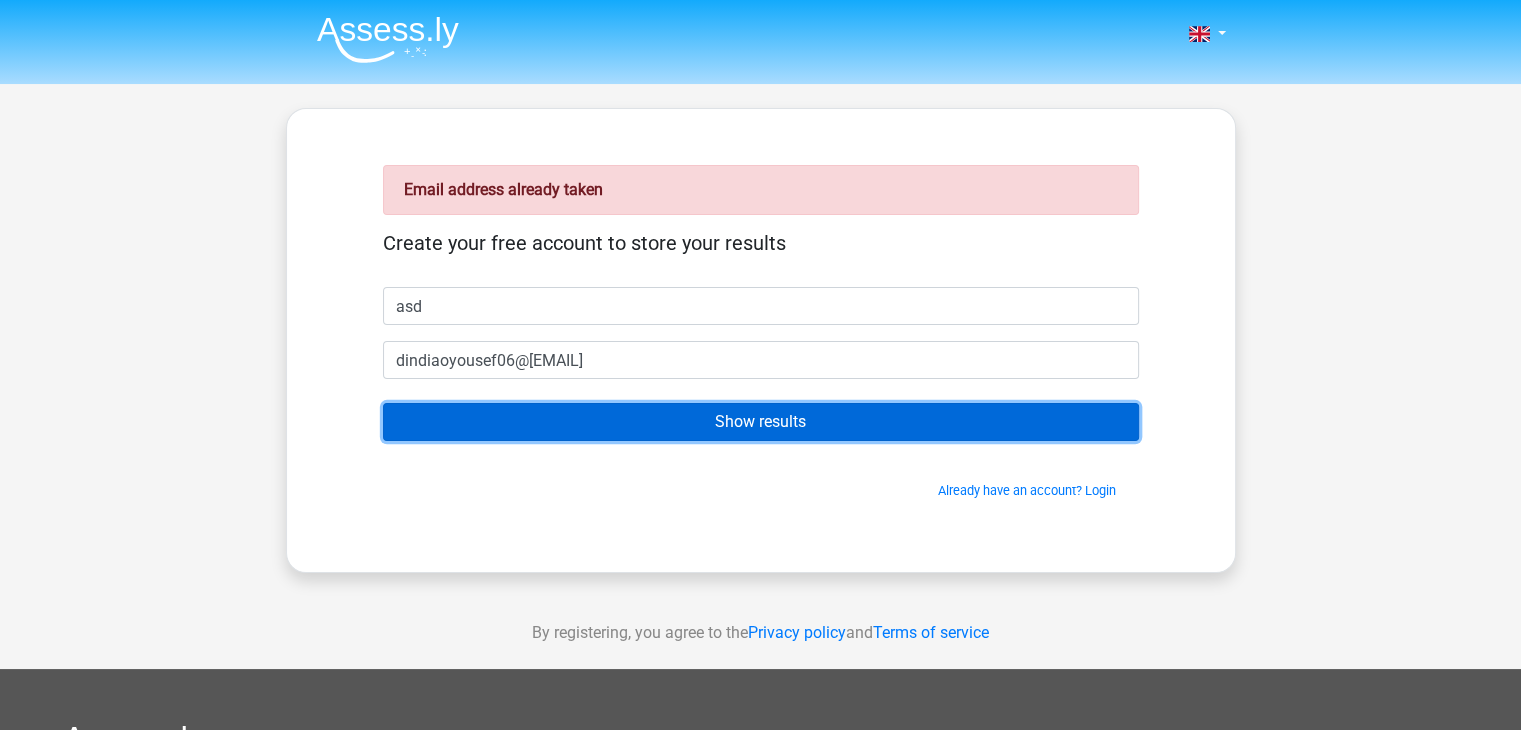 click on "Show results" at bounding box center (761, 422) 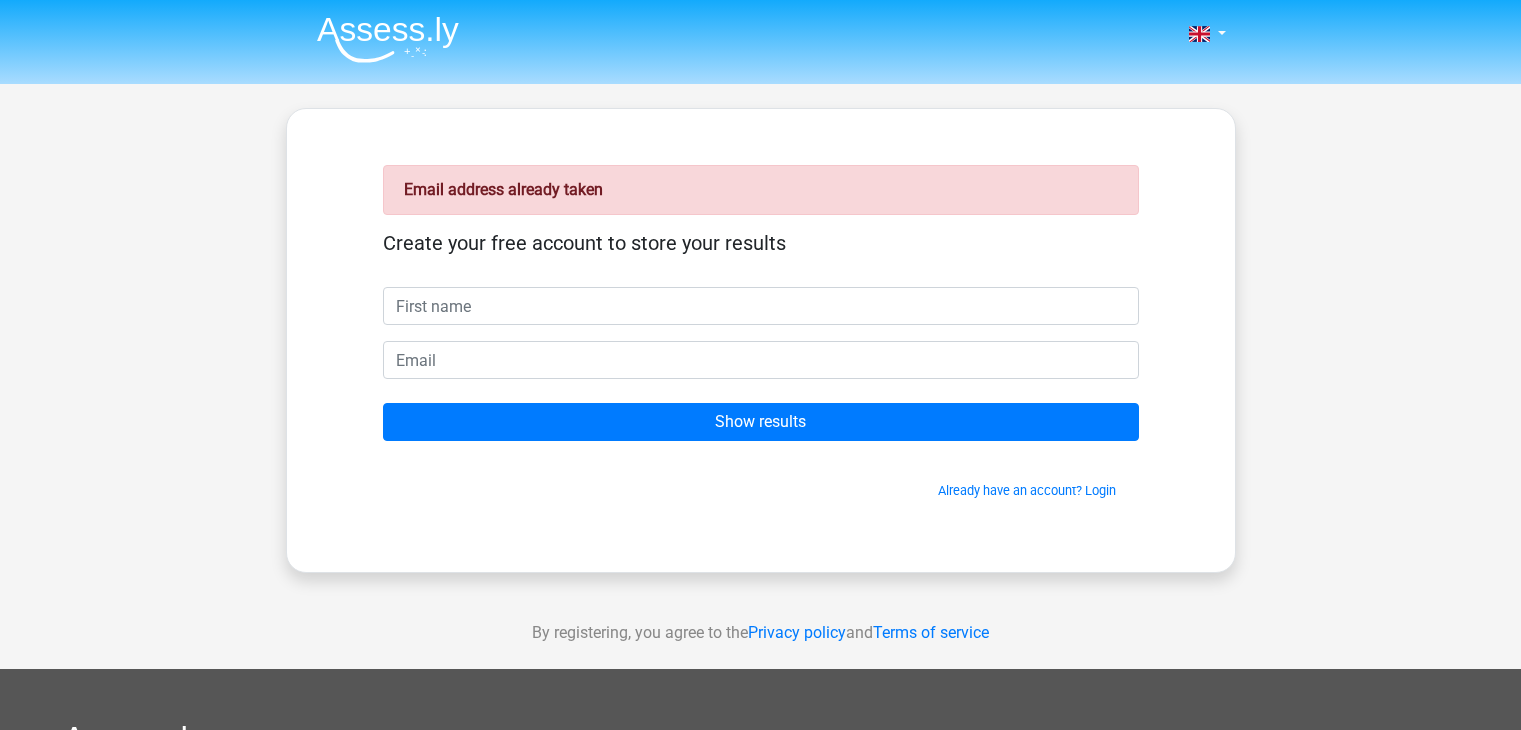 scroll, scrollTop: 0, scrollLeft: 0, axis: both 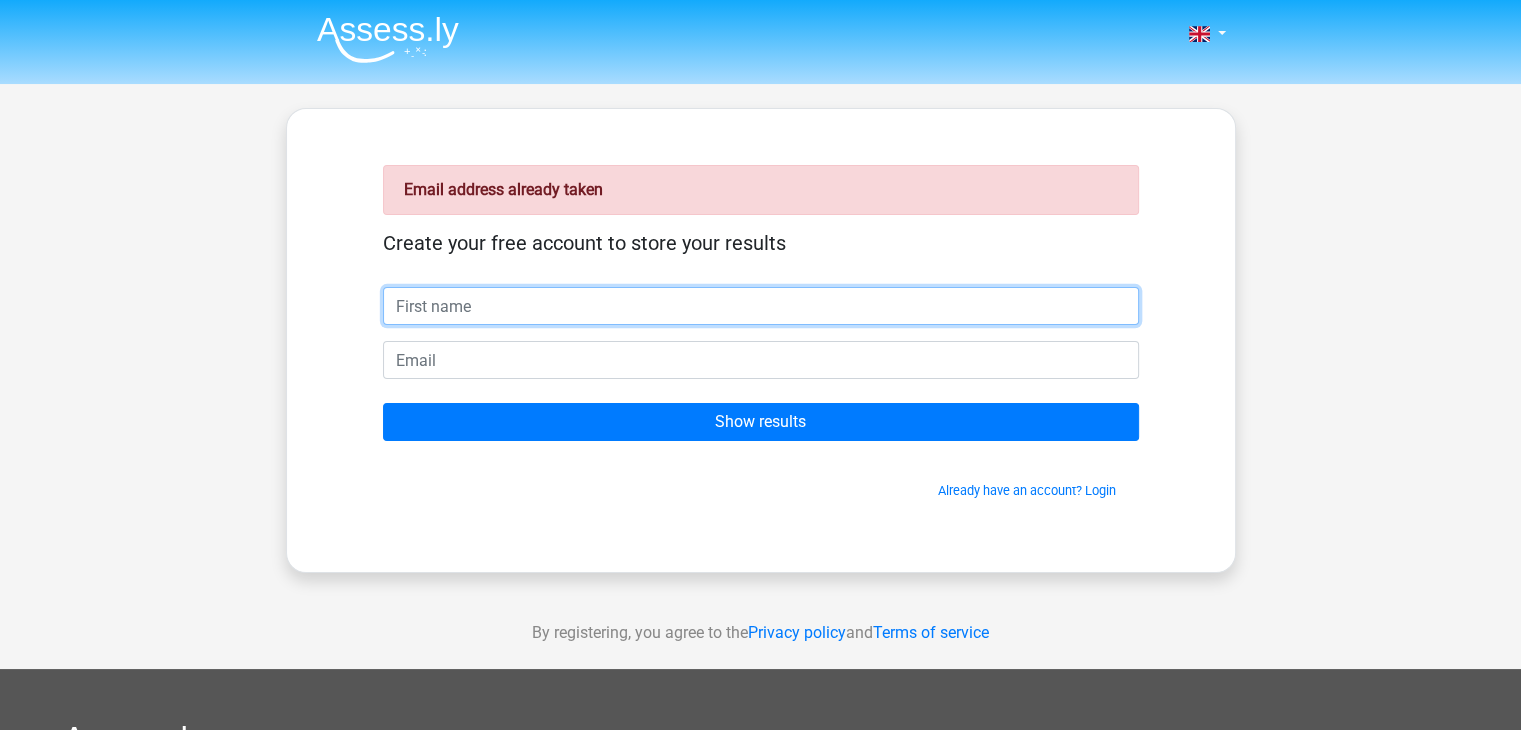 click at bounding box center [761, 306] 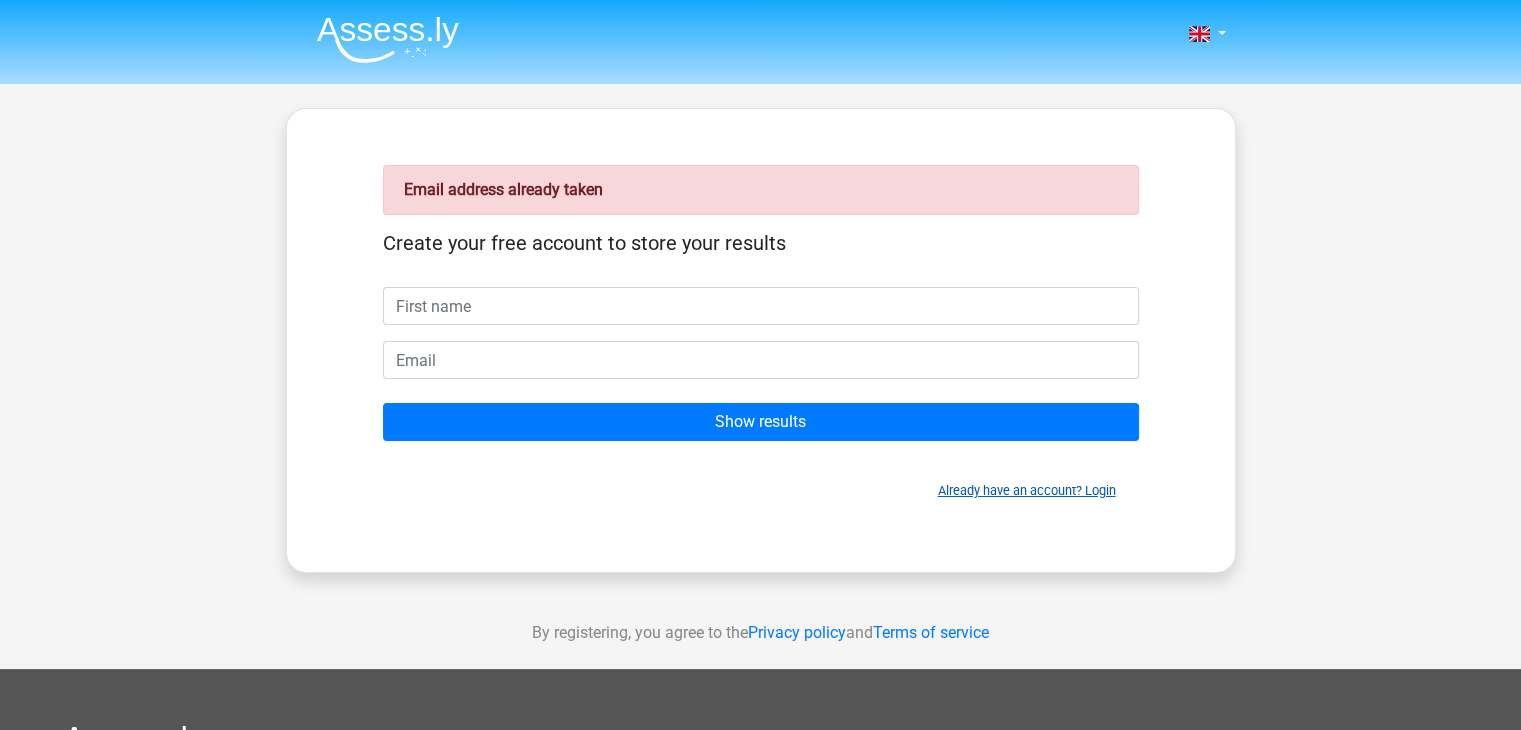 click on "Already have an account? Login" at bounding box center [1027, 490] 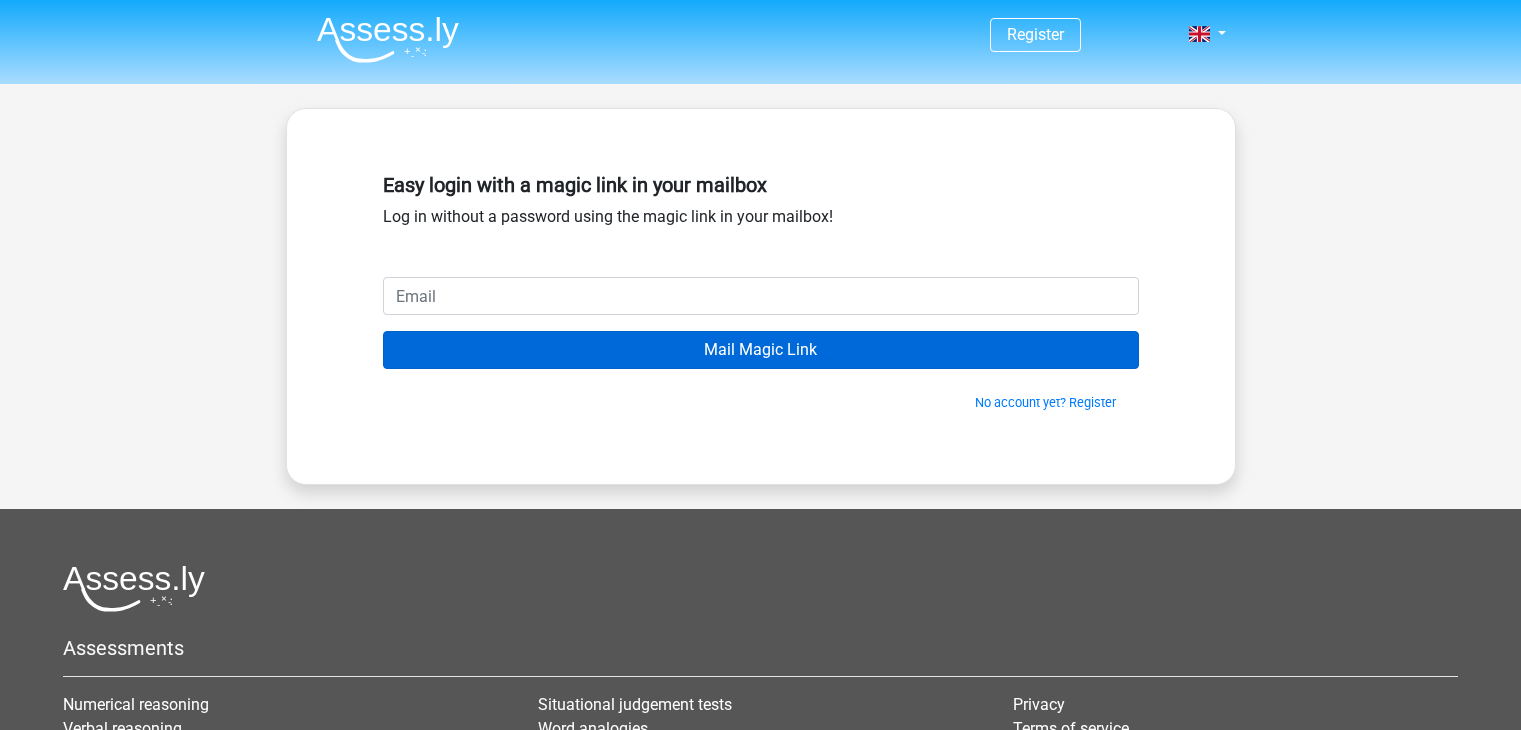 scroll, scrollTop: 0, scrollLeft: 0, axis: both 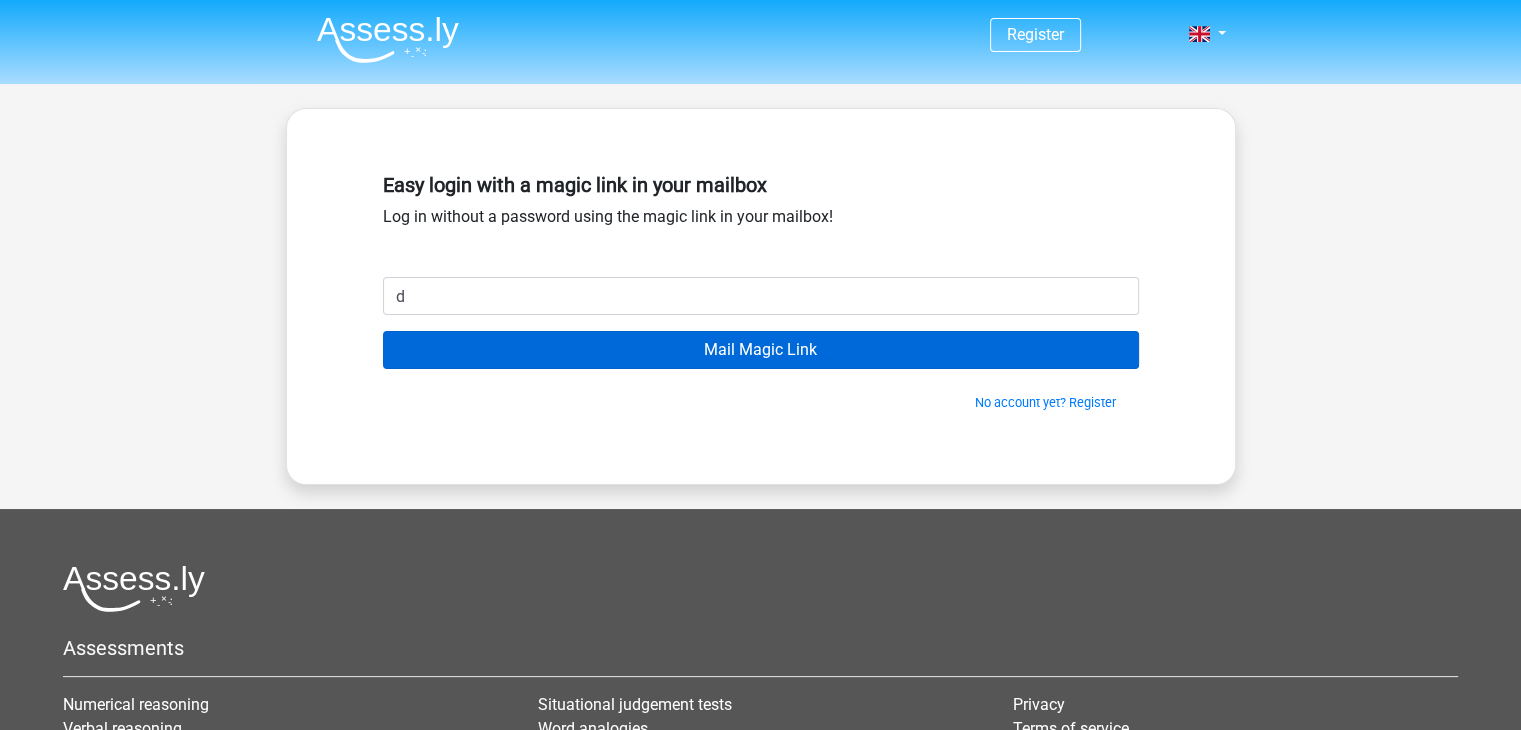 type on "[USERNAME]@example.com" 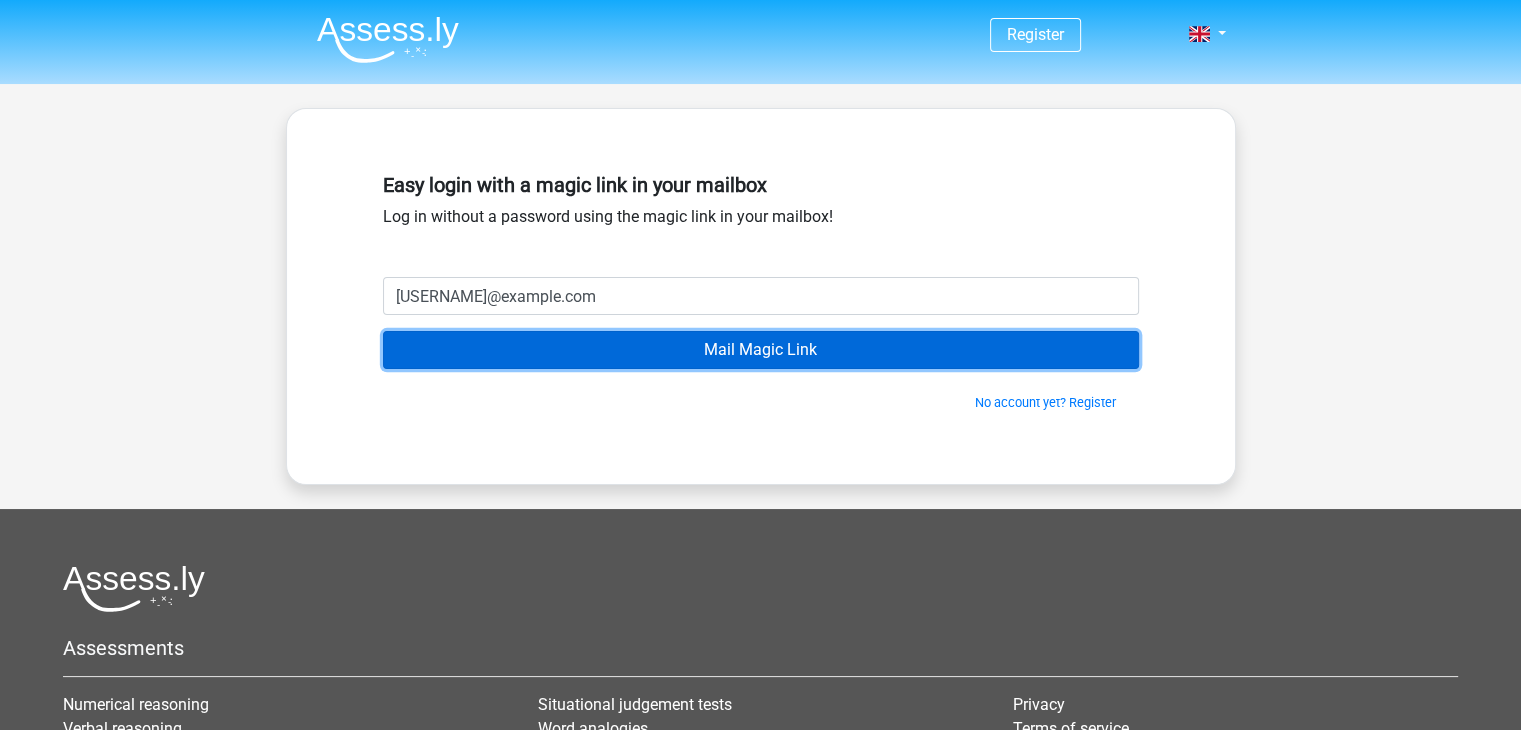 click on "Mail Magic Link" at bounding box center [761, 350] 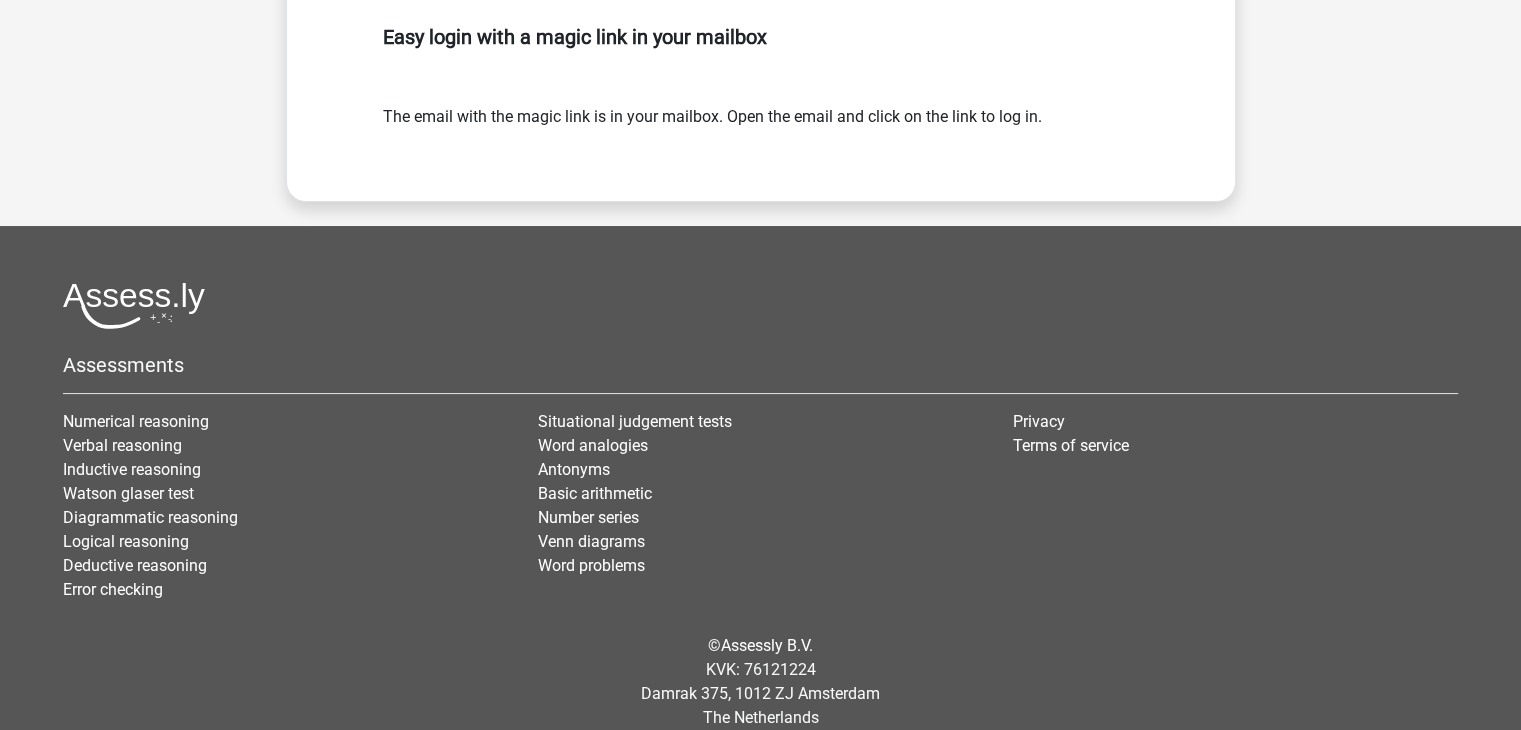 scroll, scrollTop: 0, scrollLeft: 0, axis: both 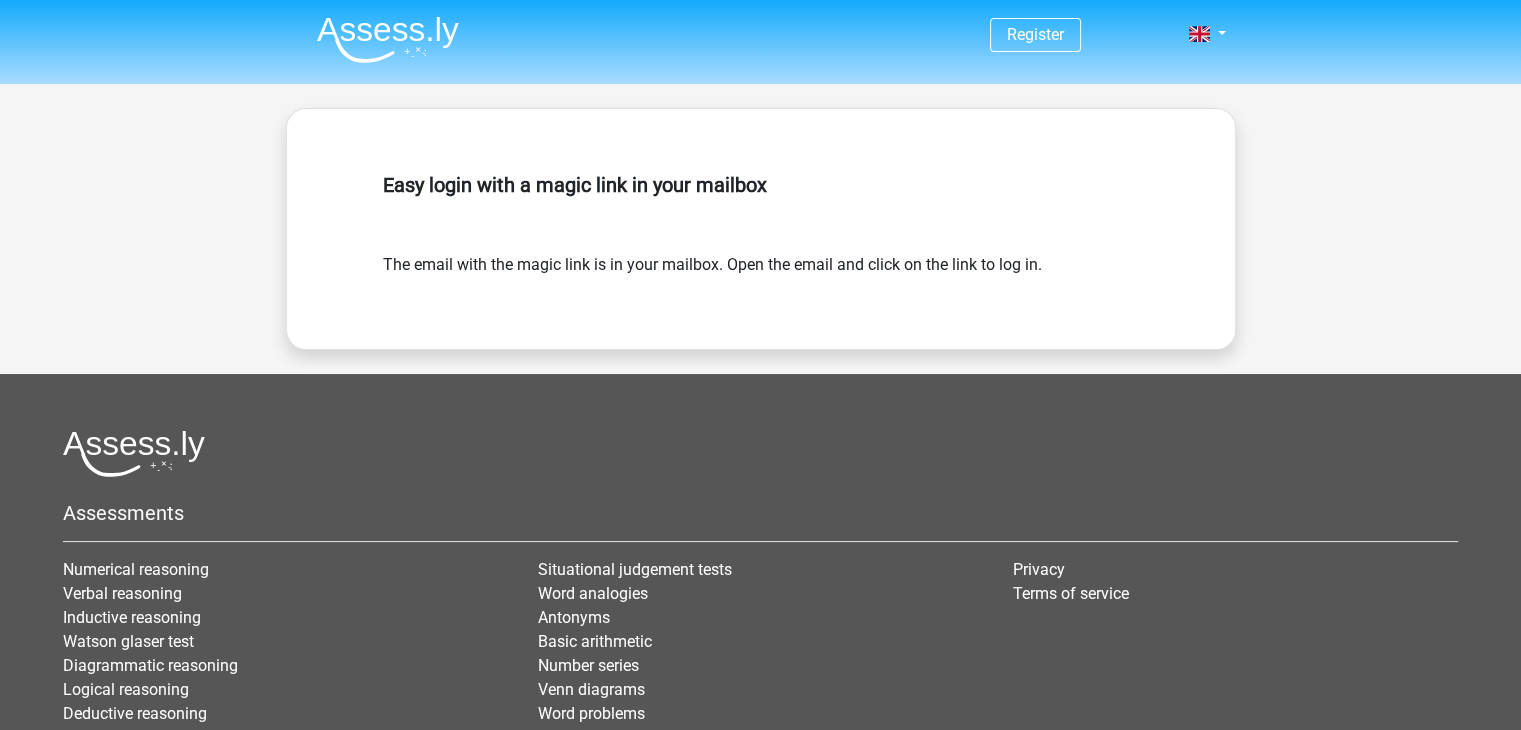 drag, startPoint x: 1009, startPoint y: 291, endPoint x: 1035, endPoint y: 266, distance: 36.069378 